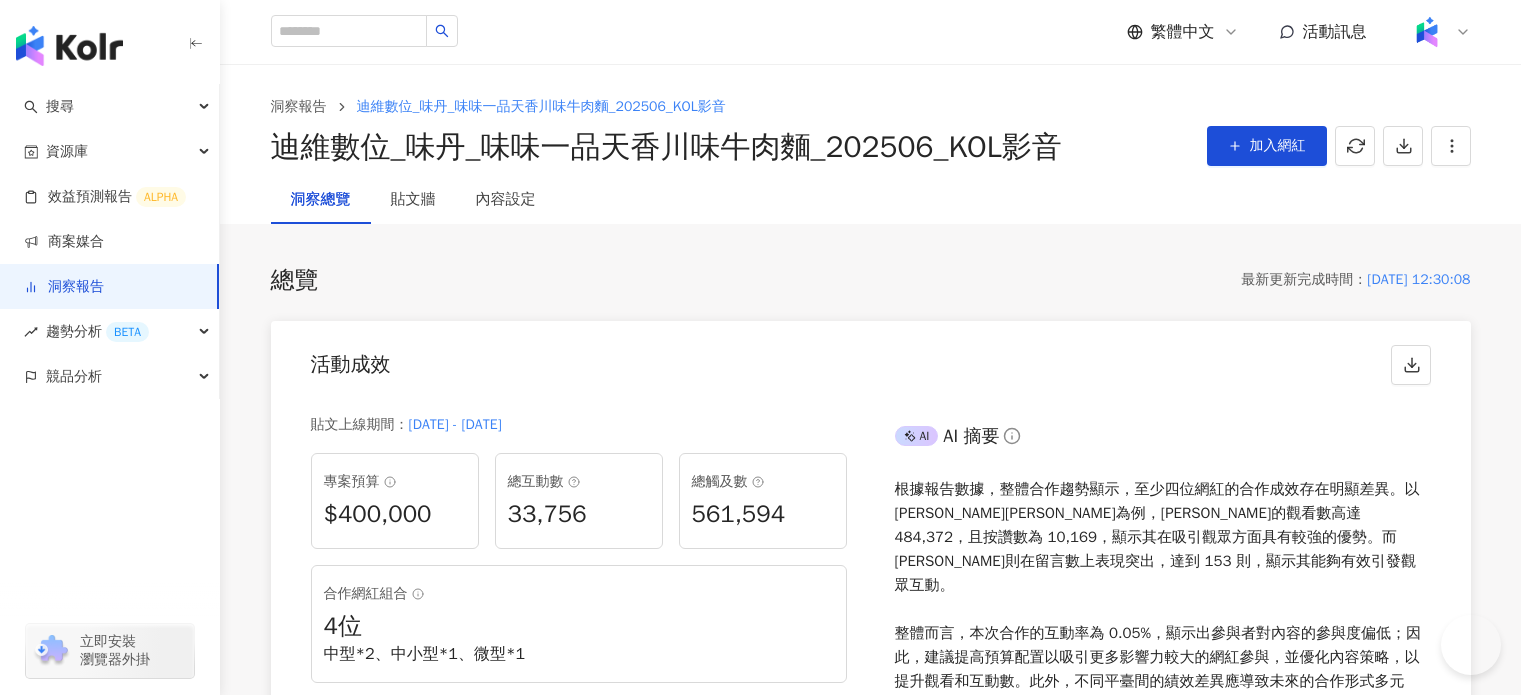 scroll, scrollTop: 1600, scrollLeft: 0, axis: vertical 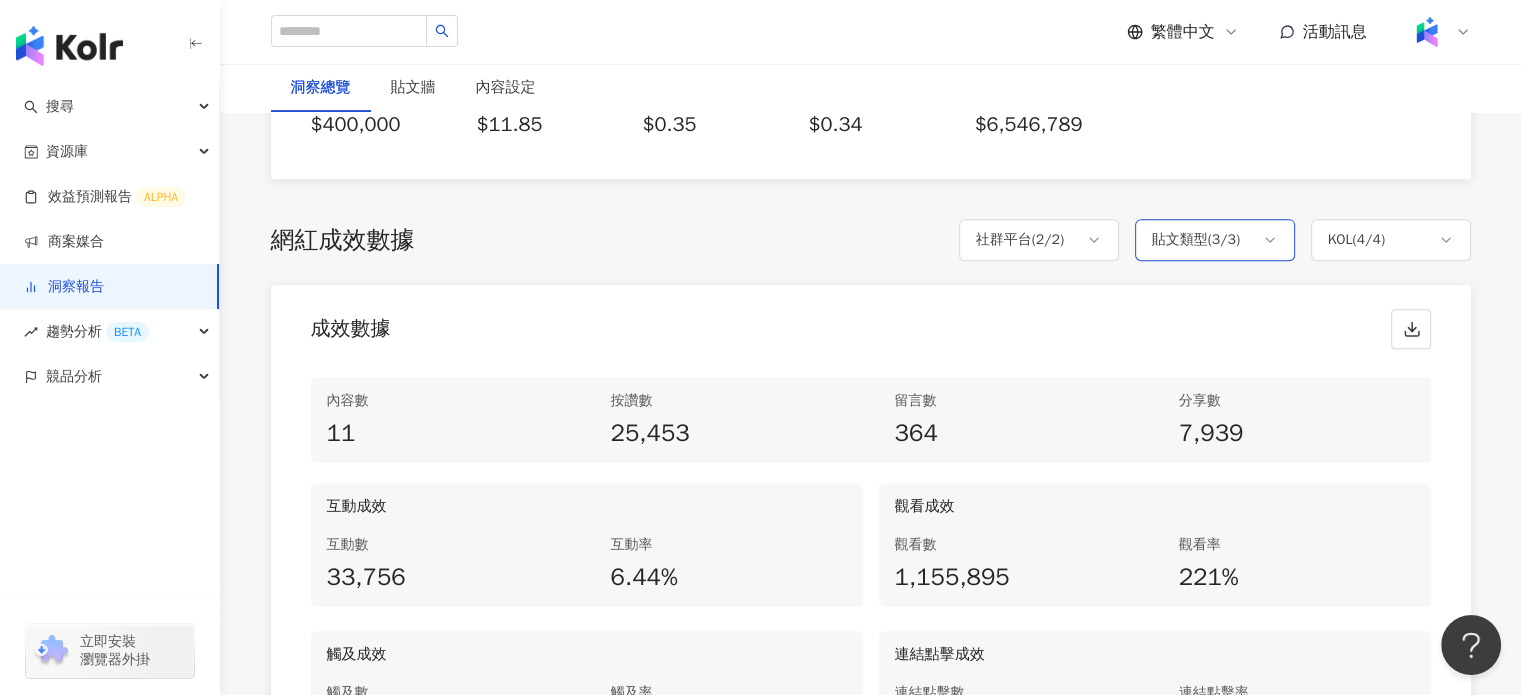 click on "貼文類型  ( 3 / 3 )" at bounding box center (1196, 240) 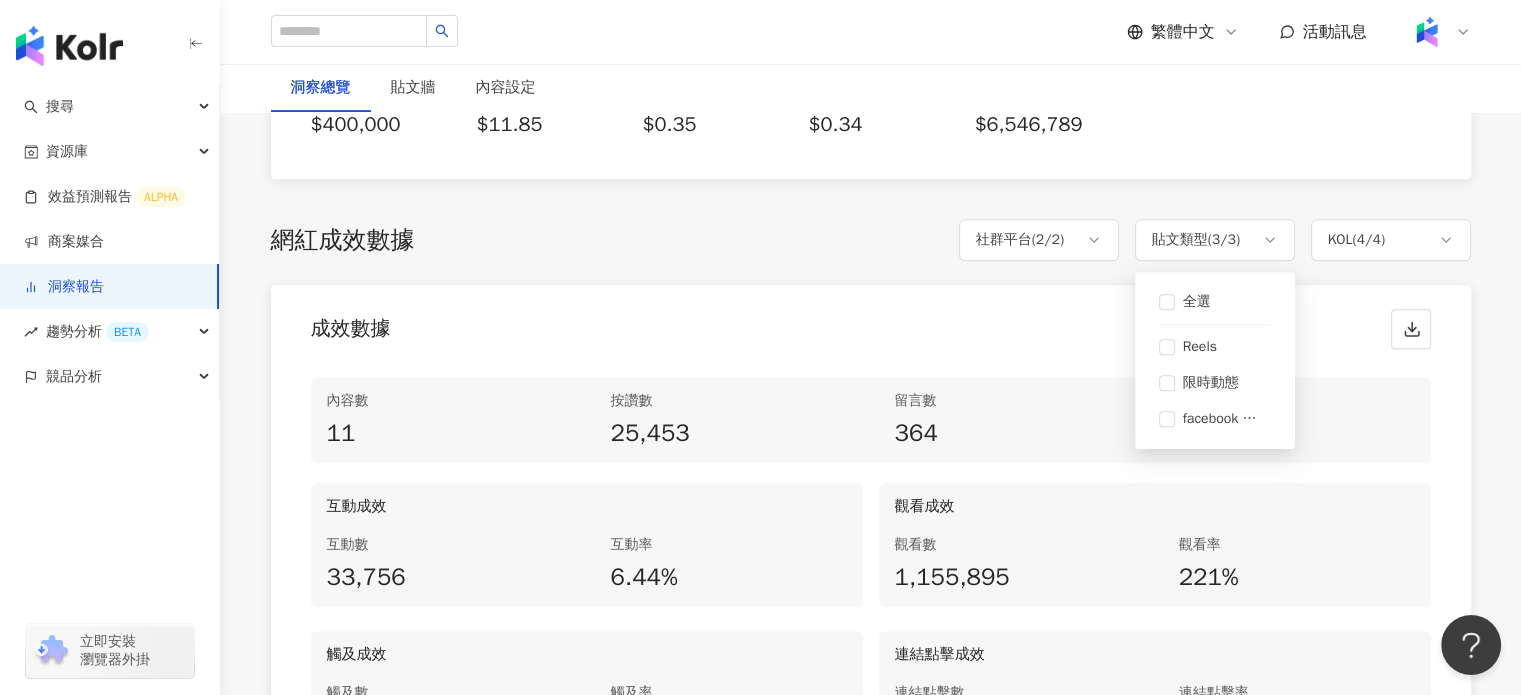 click on "內容數 11 按讚數 25,453 留言數 364 分享數 7,939 互動成效 互動數 33,756 互動率 6.44% 觀看成效 觀看數 1,155,895 觀看率 221% 觸及成效 觸及數 561,594 觸及率 51.7% 連結點擊成效 連結點擊數 284 連結點擊率 0.06%" at bounding box center [871, 577] 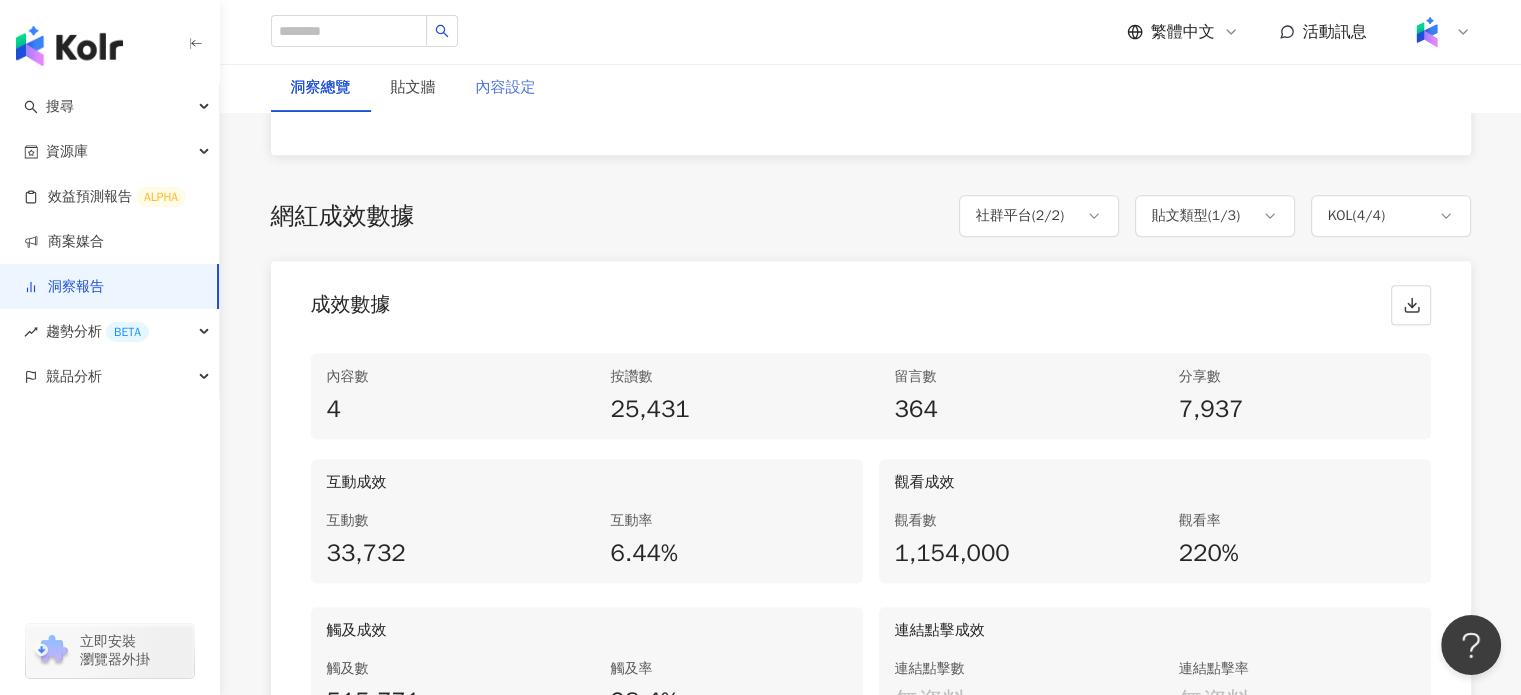 scroll, scrollTop: 700, scrollLeft: 0, axis: vertical 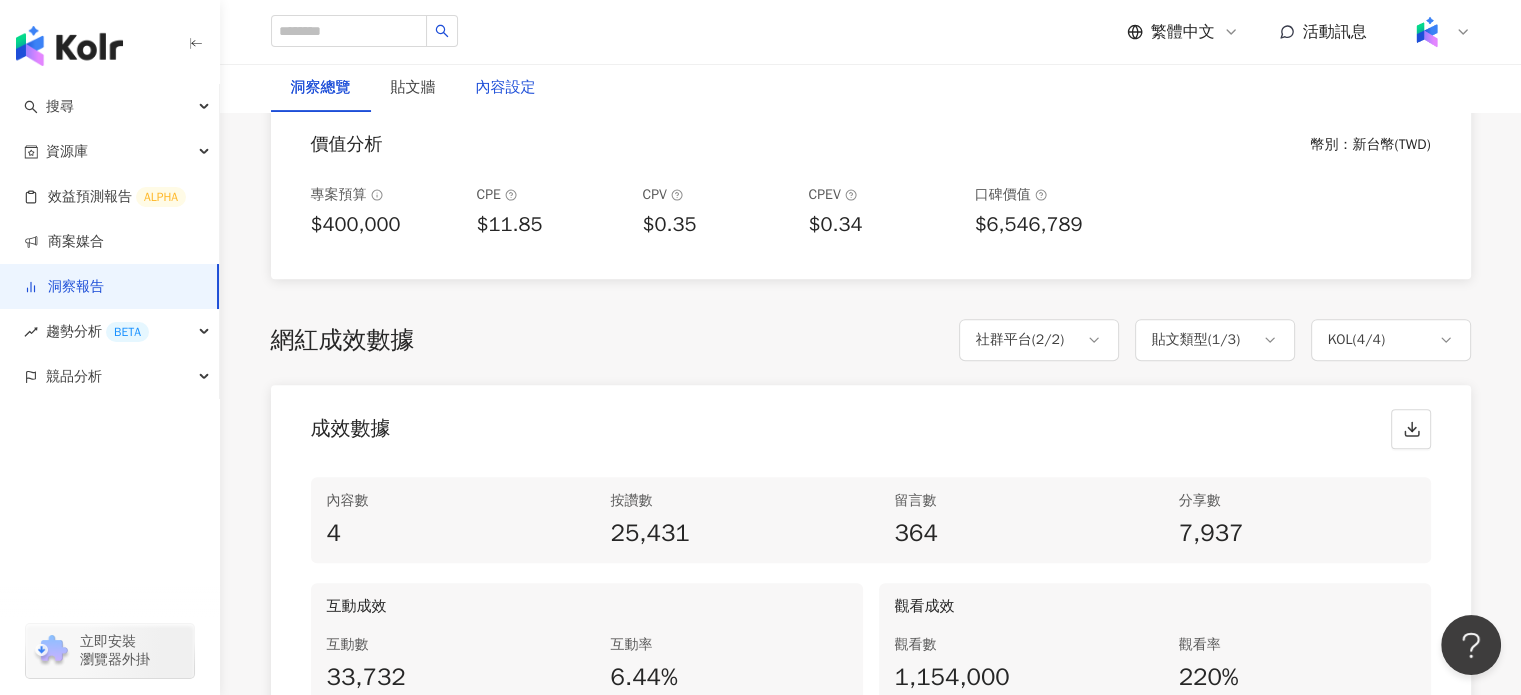 click on "內容設定" at bounding box center (506, 88) 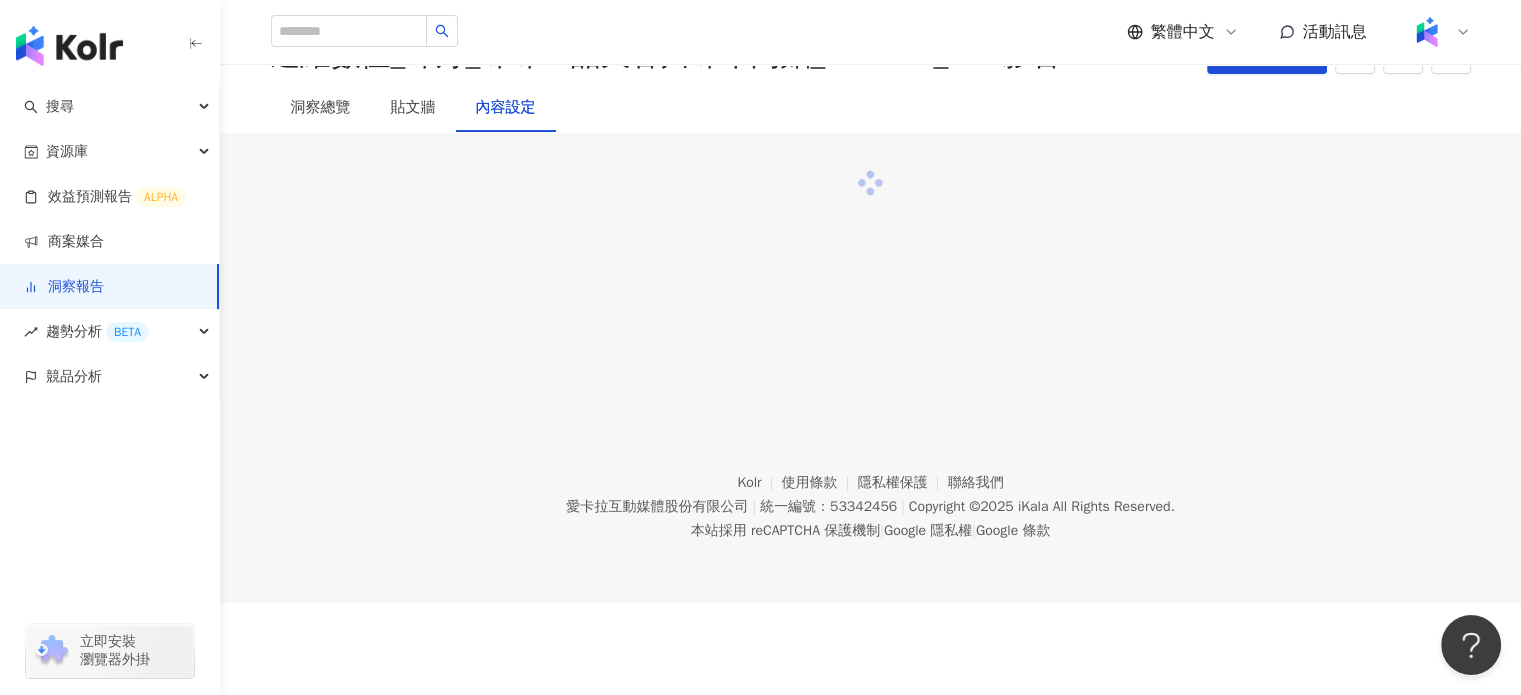 scroll, scrollTop: 0, scrollLeft: 0, axis: both 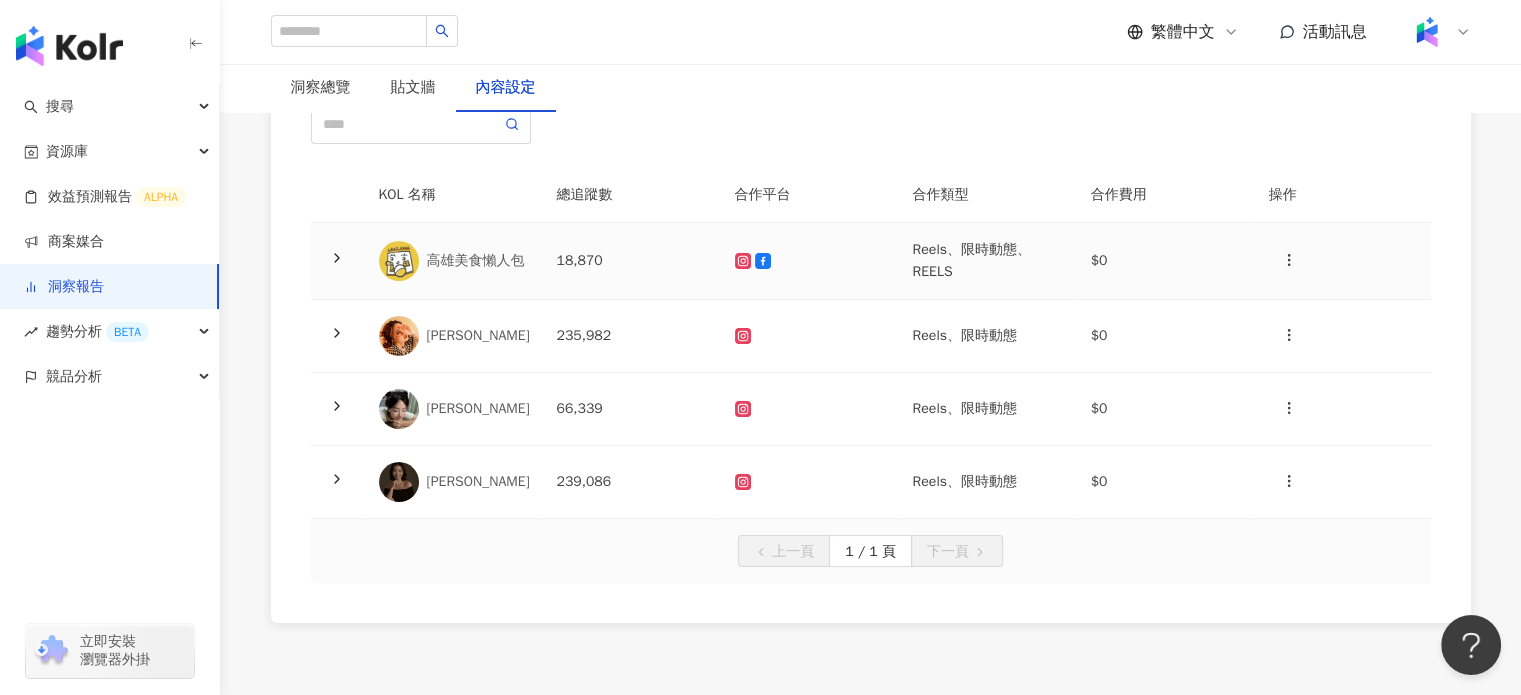 click on "高雄美食懶人包" at bounding box center [476, 261] 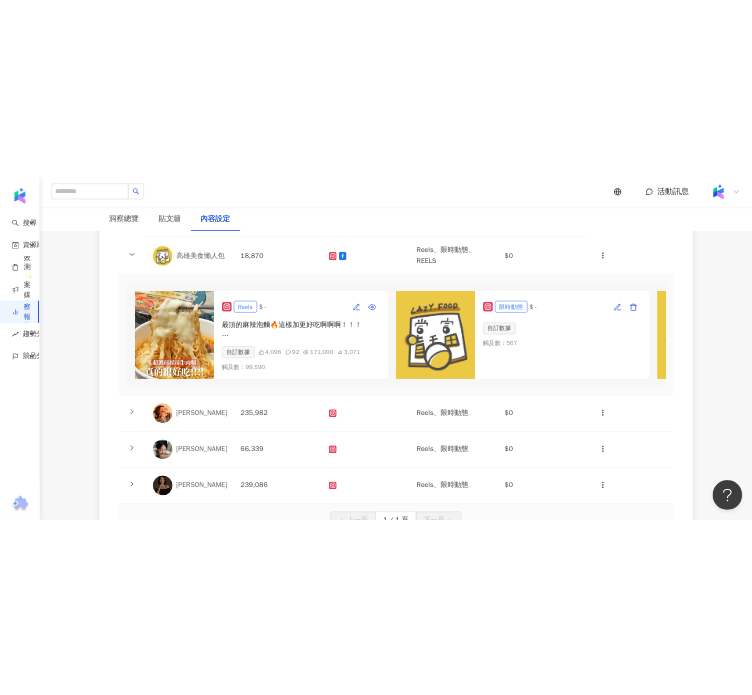scroll, scrollTop: 406, scrollLeft: 0, axis: vertical 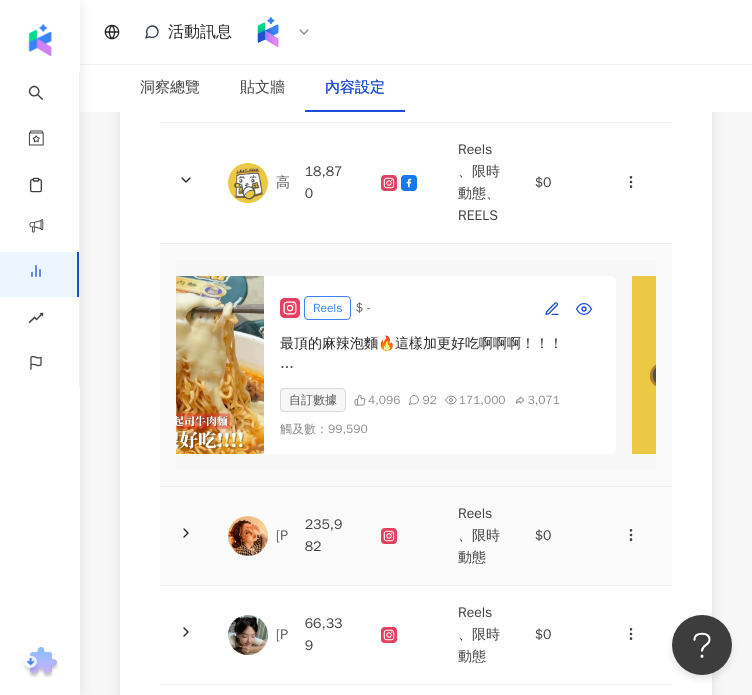 click at bounding box center [403, 536] 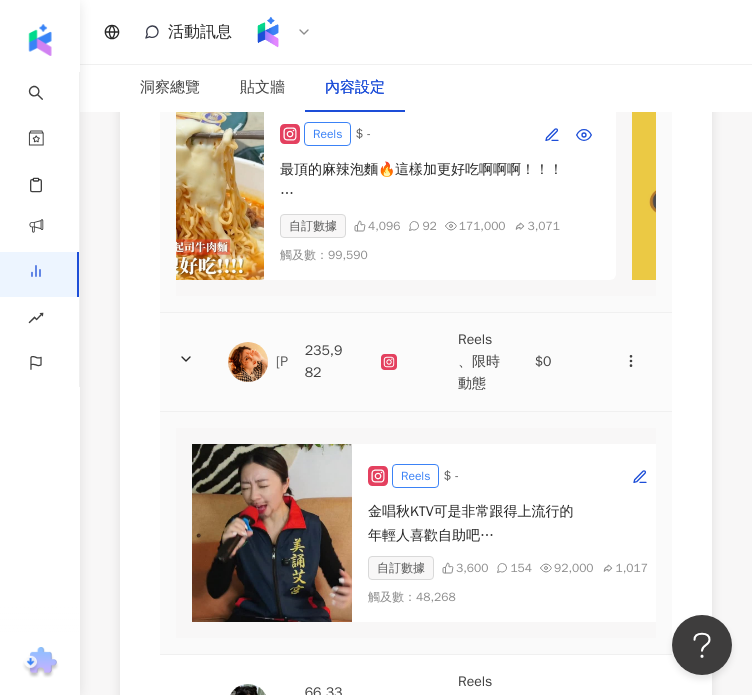 scroll, scrollTop: 610, scrollLeft: 0, axis: vertical 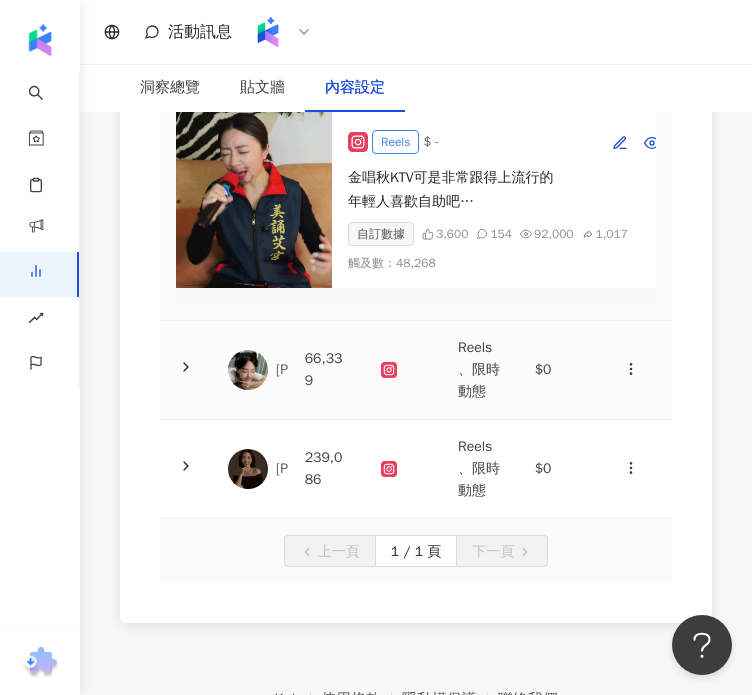 click on "66,339" at bounding box center [327, 370] 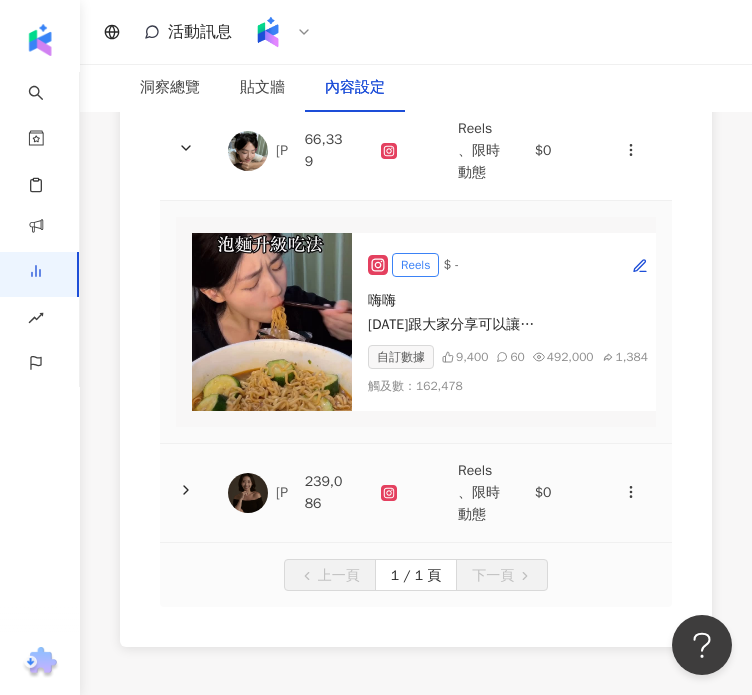 scroll, scrollTop: 1061, scrollLeft: 0, axis: vertical 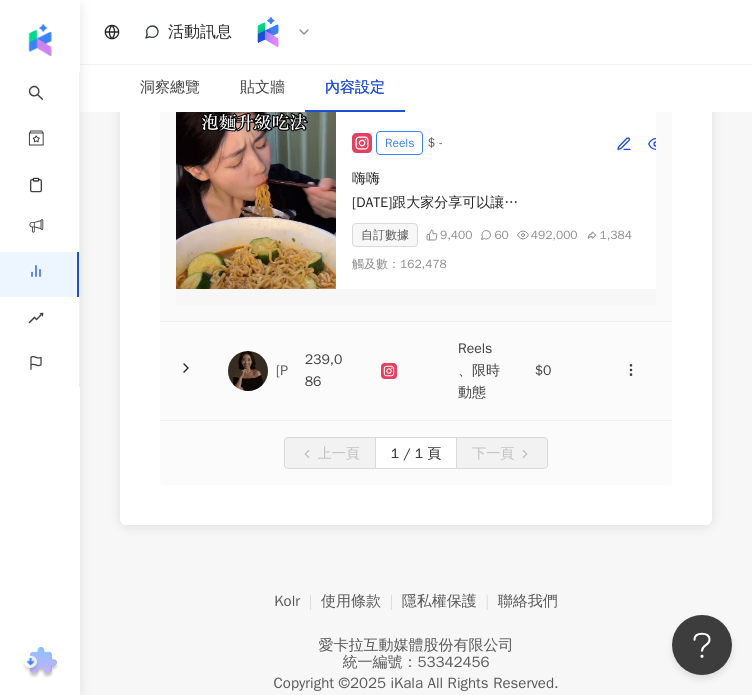 click at bounding box center (248, 371) 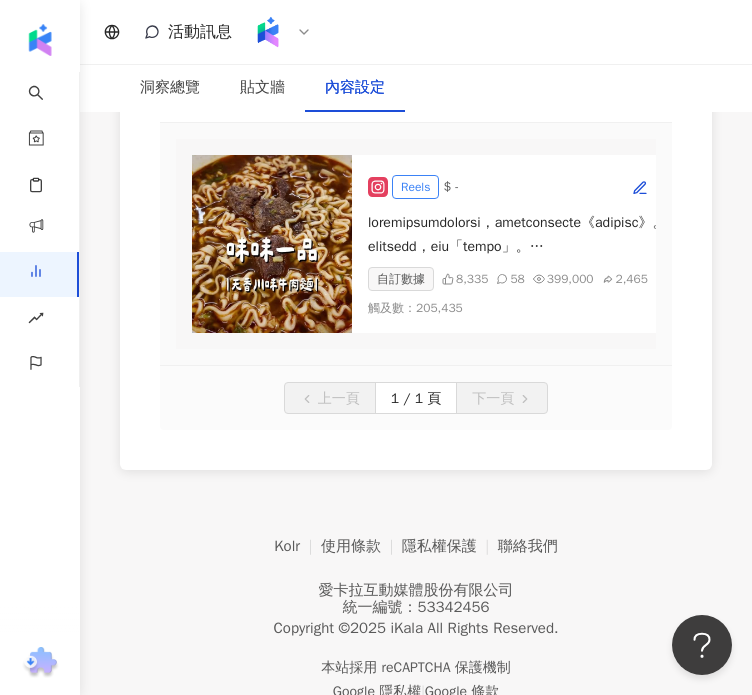 scroll, scrollTop: 1559, scrollLeft: 0, axis: vertical 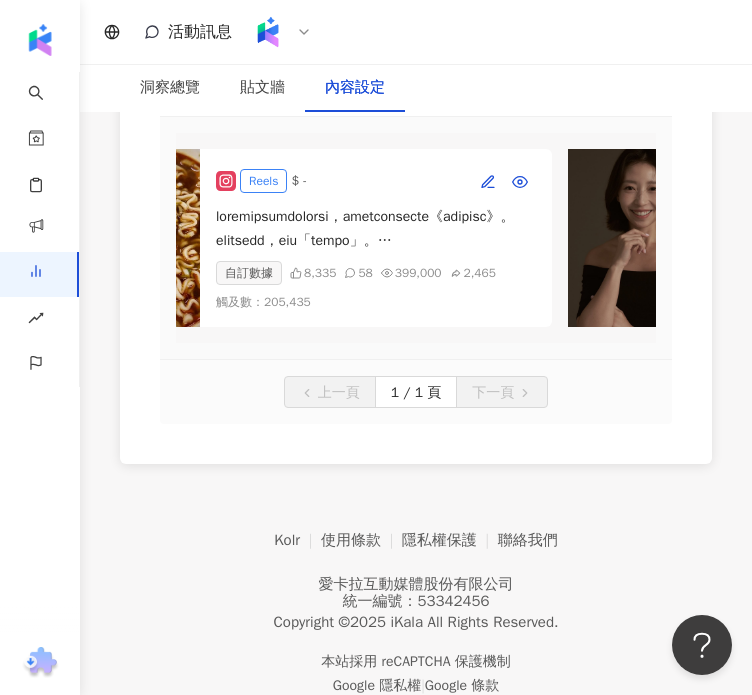 click on "Reels $ - 自訂數據 8,335 58 399,000 2,465 觸及數 ： 205,435" at bounding box center (376, 238) 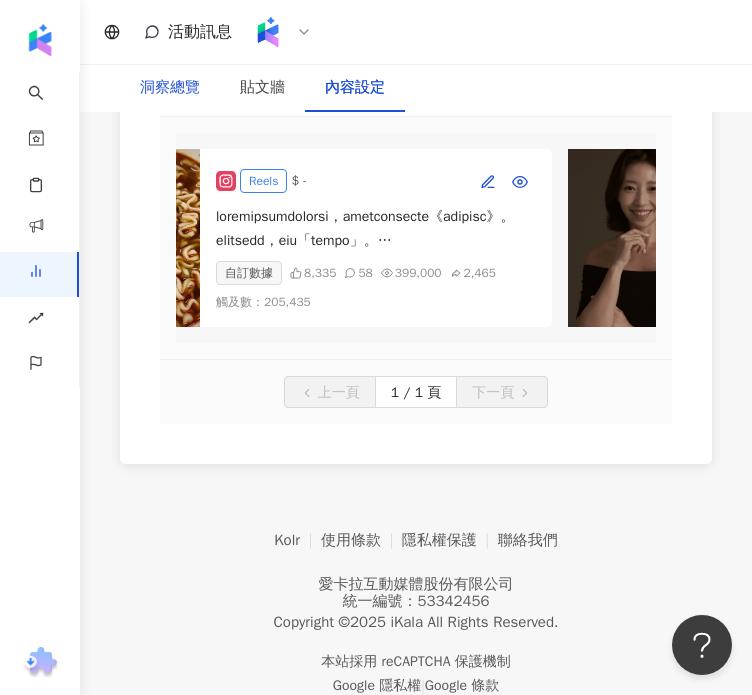 drag, startPoint x: 197, startPoint y: 76, endPoint x: 179, endPoint y: 108, distance: 36.71512 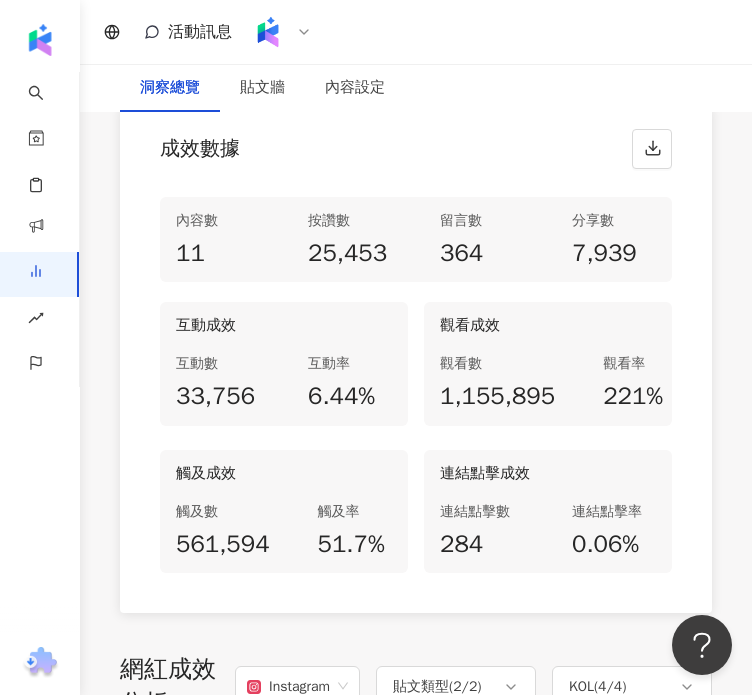 scroll, scrollTop: 1200, scrollLeft: 0, axis: vertical 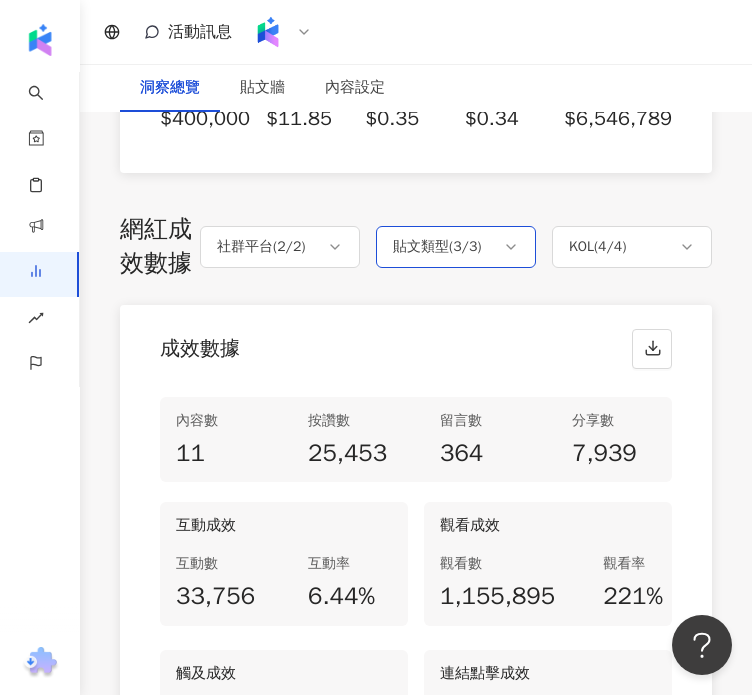 click on "貼文類型  ( 3 / 3 )" at bounding box center [456, 247] 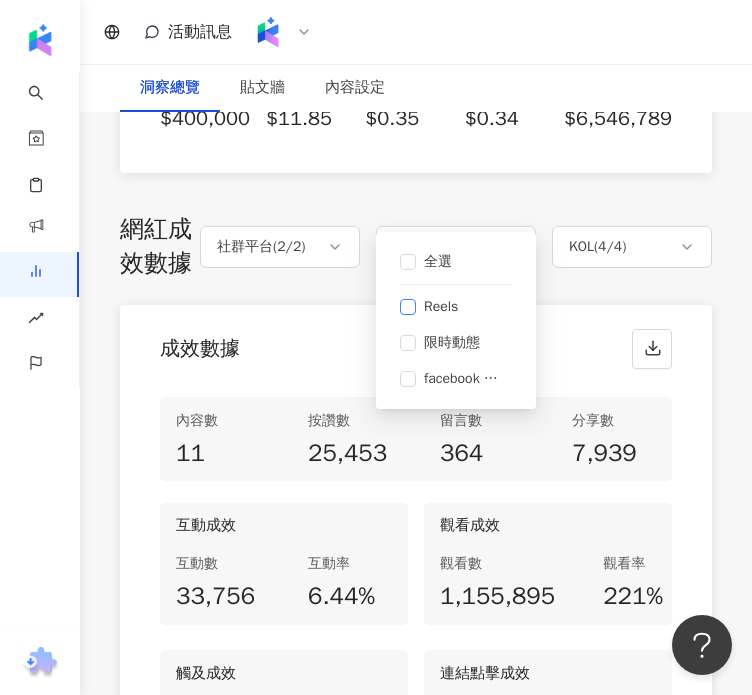 click on "Reels" at bounding box center (441, 307) 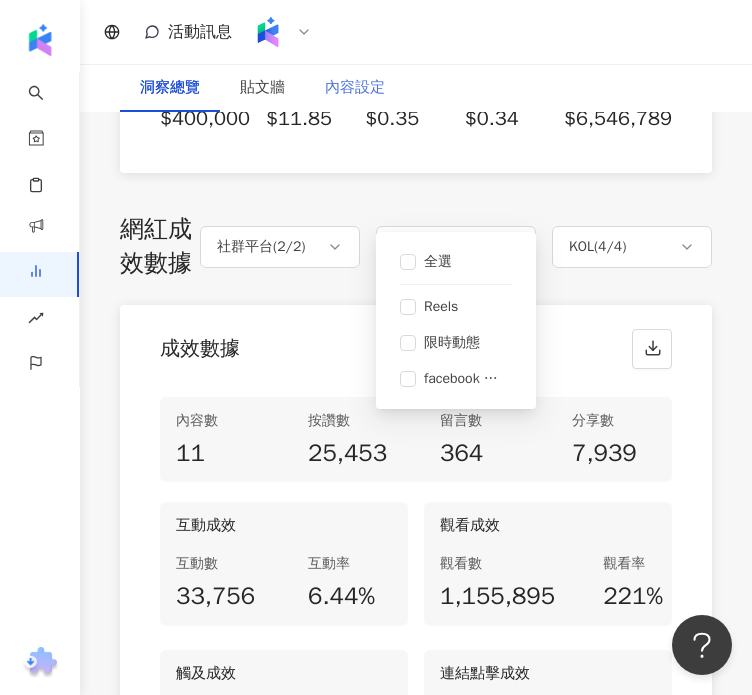 click on "成效數據" at bounding box center (416, 343) 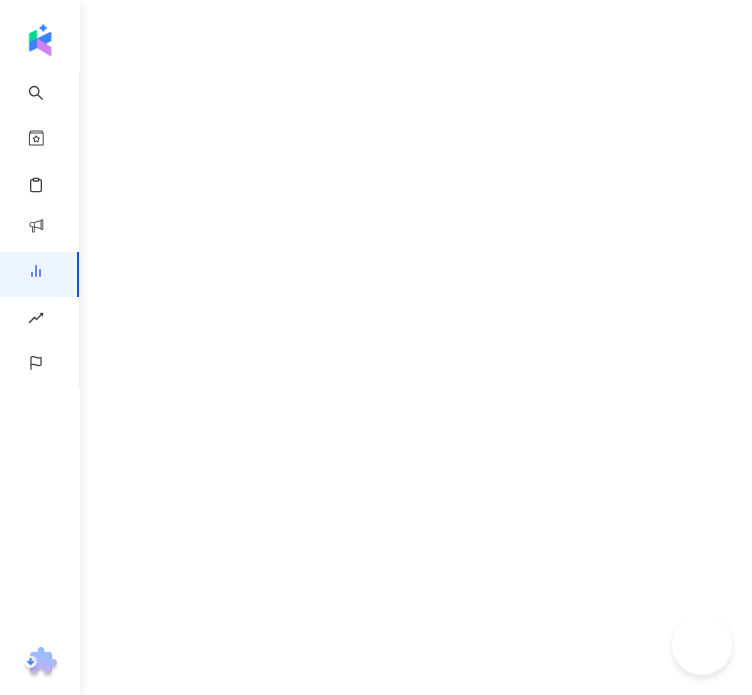 scroll, scrollTop: 0, scrollLeft: 0, axis: both 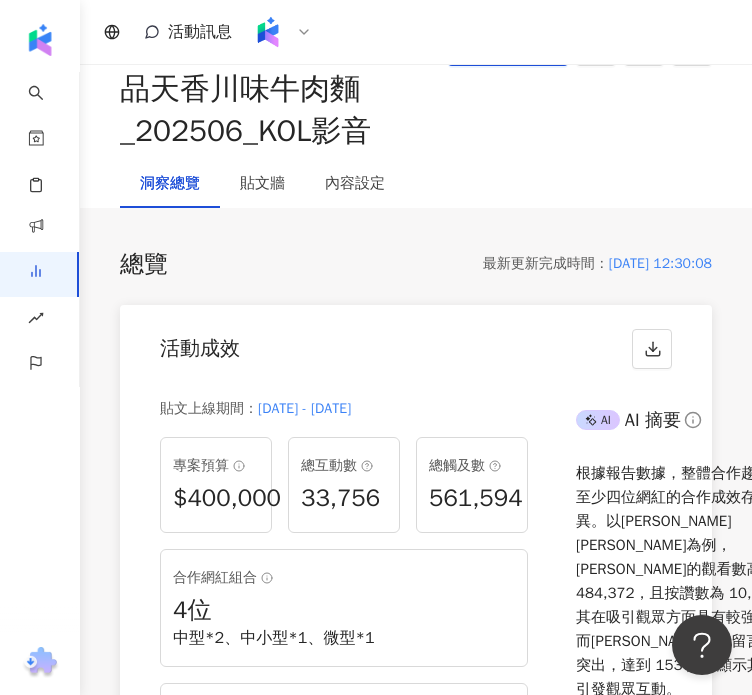 click on "內容設定" at bounding box center (355, 184) 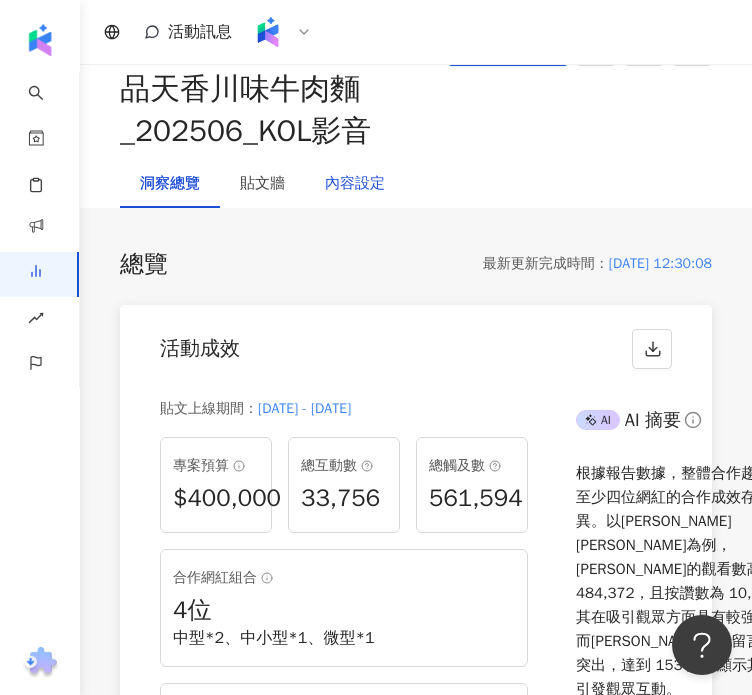 click on "內容設定" at bounding box center (355, 184) 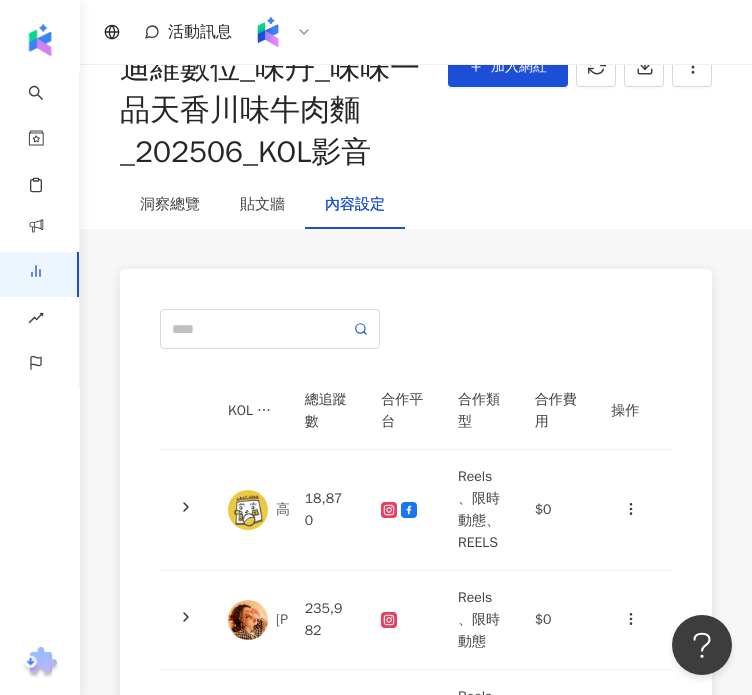scroll, scrollTop: 200, scrollLeft: 0, axis: vertical 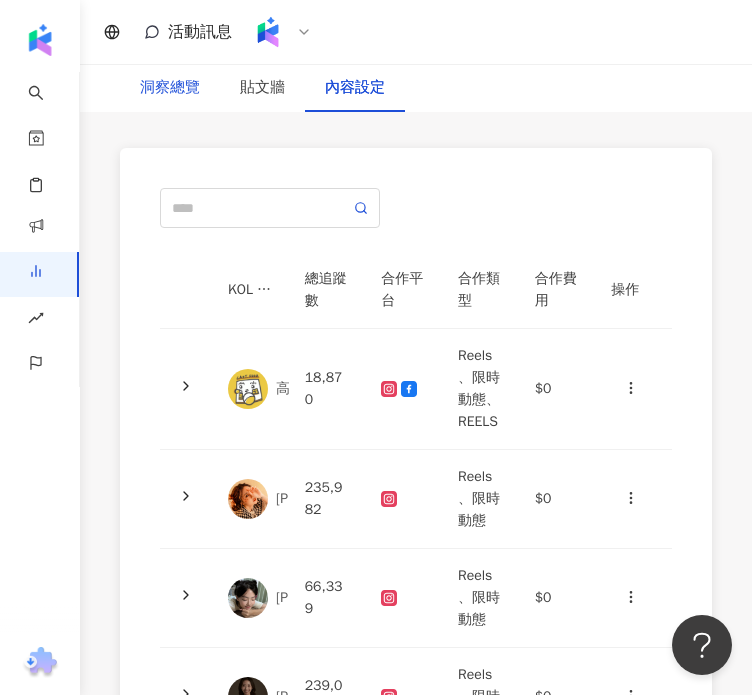 click on "洞察總覽" at bounding box center [170, 88] 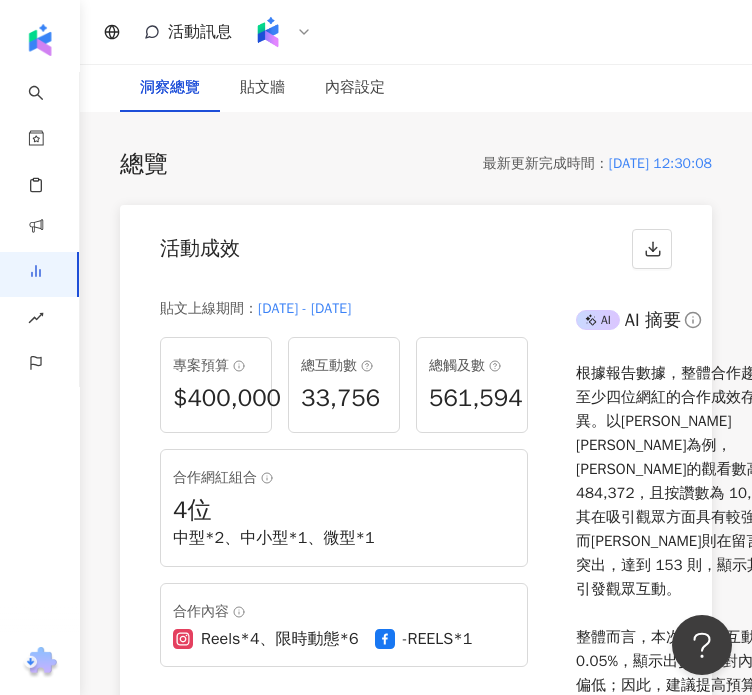 click on "貼文上線期間 ： 2025/6/1 - 2025/7/25 專案預算 $400,000 總互動數 33,756 總觸及數 561,594 合作網紅組合   4 位 中型*2、中小型*1、微型*1 合作內容 Reels*4、限時動態*6 -REELS*1" at bounding box center (336, 641) 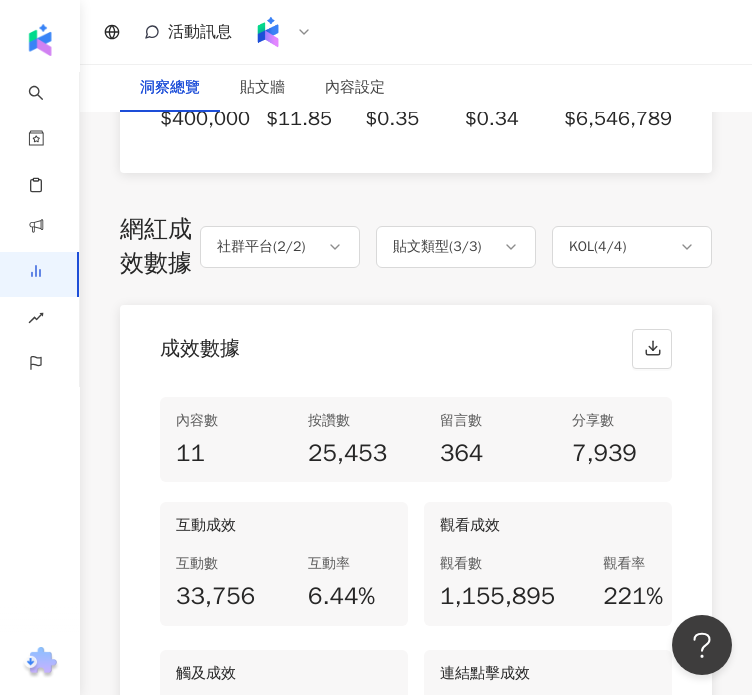click on "成效數據" at bounding box center [416, 343] 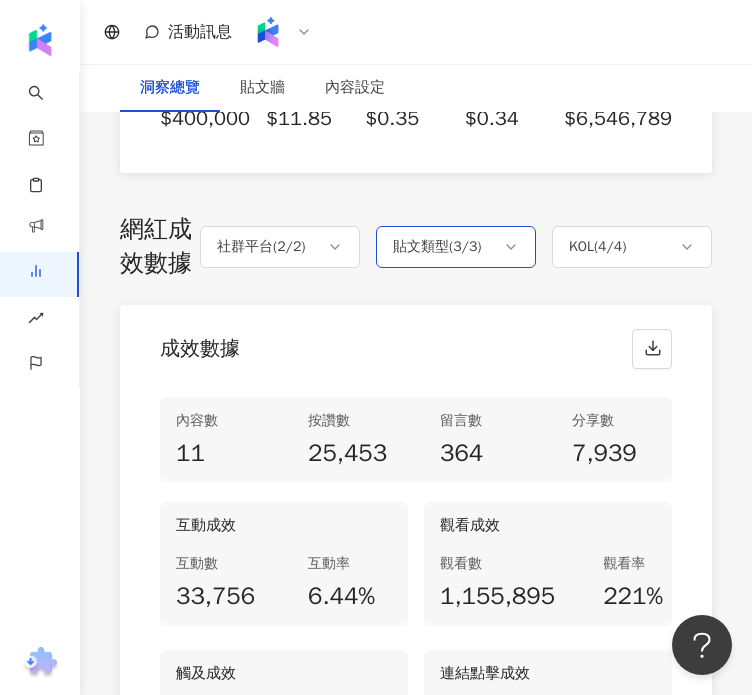 click on "貼文類型  ( 3 / 3 )" at bounding box center (437, 247) 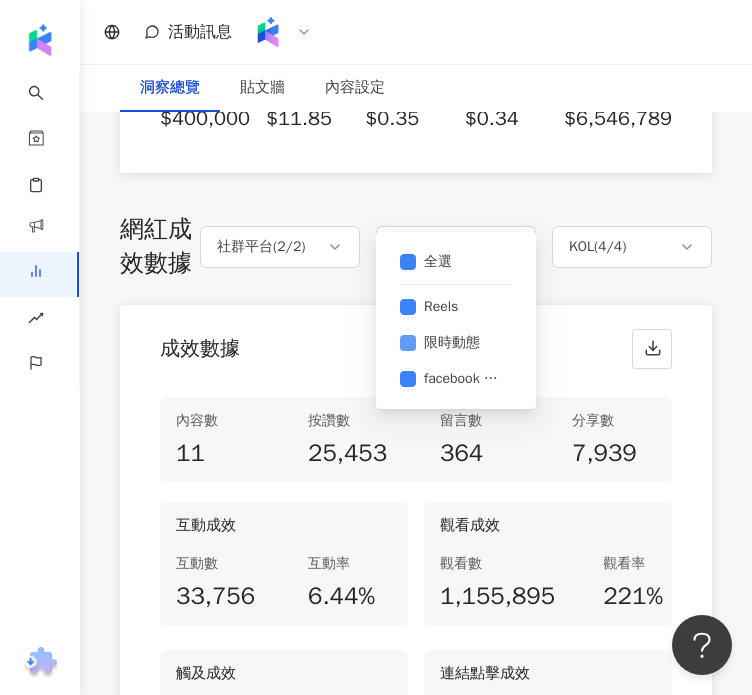 click on "限時動態" at bounding box center (456, 343) 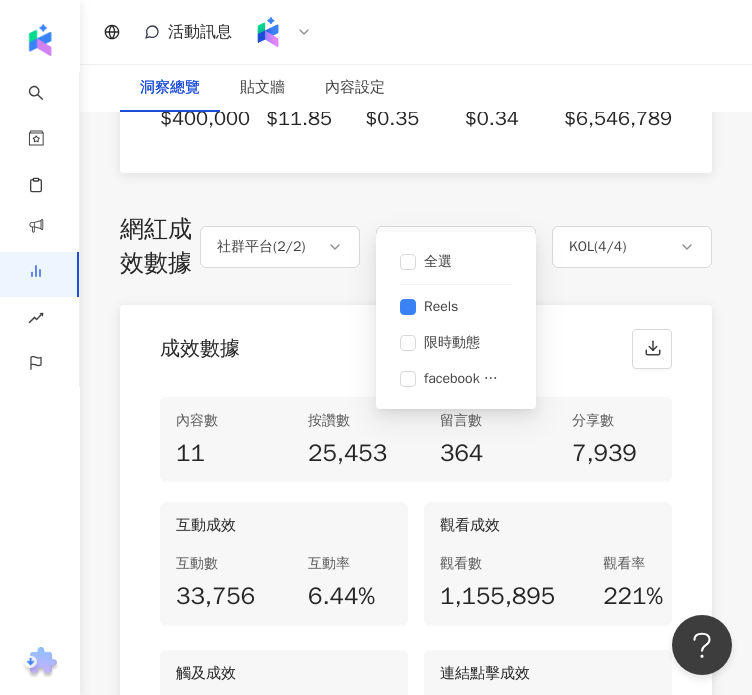 click on "成效數據" at bounding box center (416, 343) 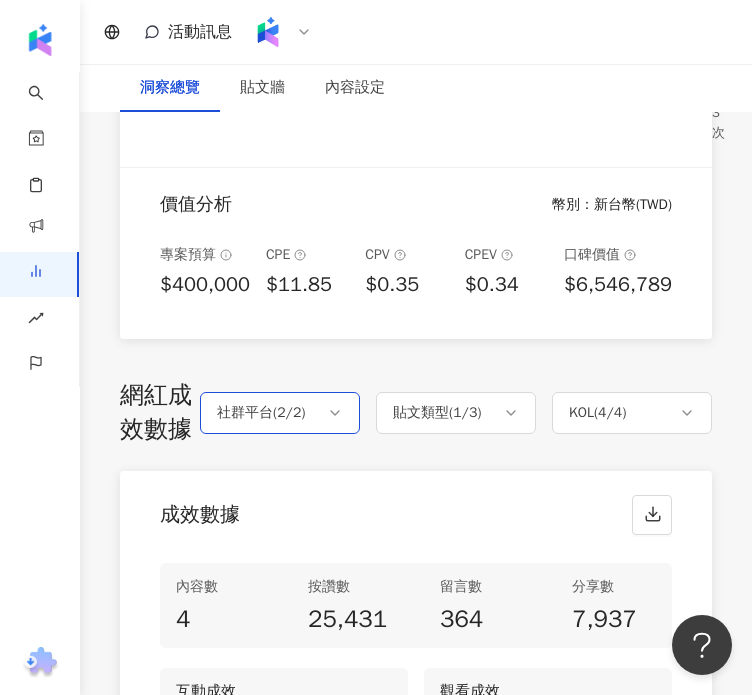 scroll, scrollTop: 1000, scrollLeft: 0, axis: vertical 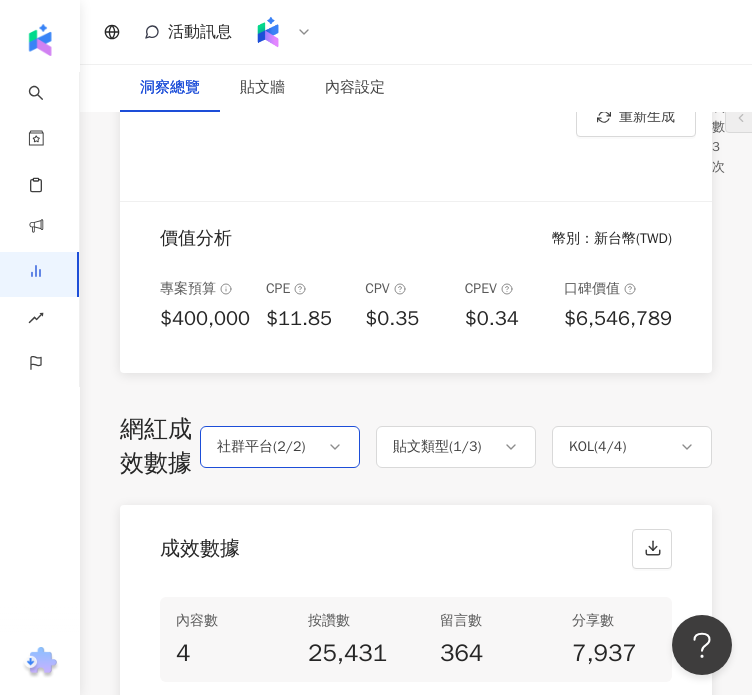click on "社群平台  ( 2 / 2 )" at bounding box center [280, 447] 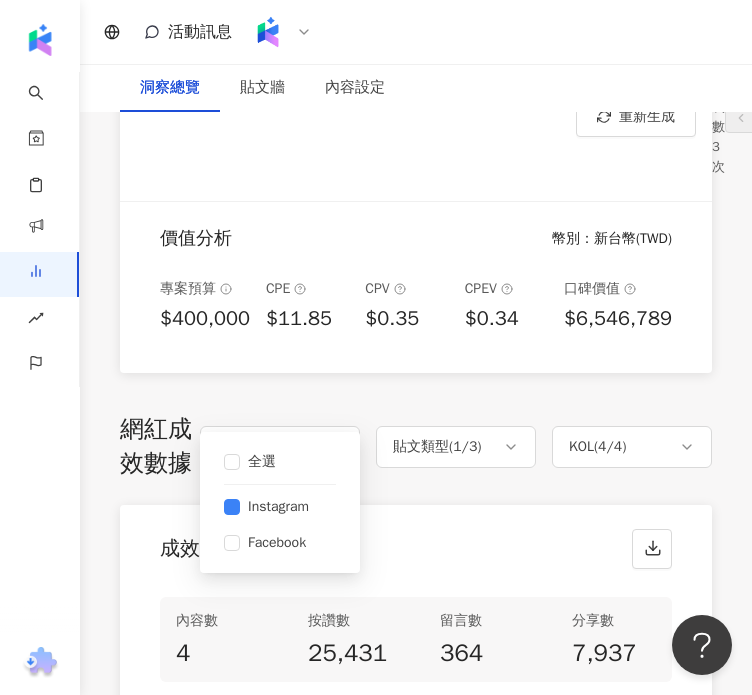 click on "成效數據" at bounding box center [416, 543] 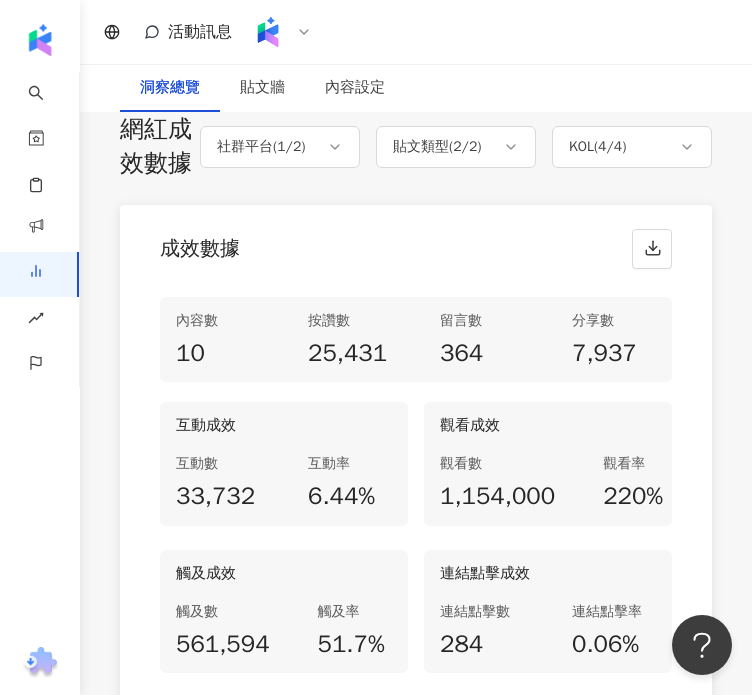 scroll, scrollTop: 1200, scrollLeft: 0, axis: vertical 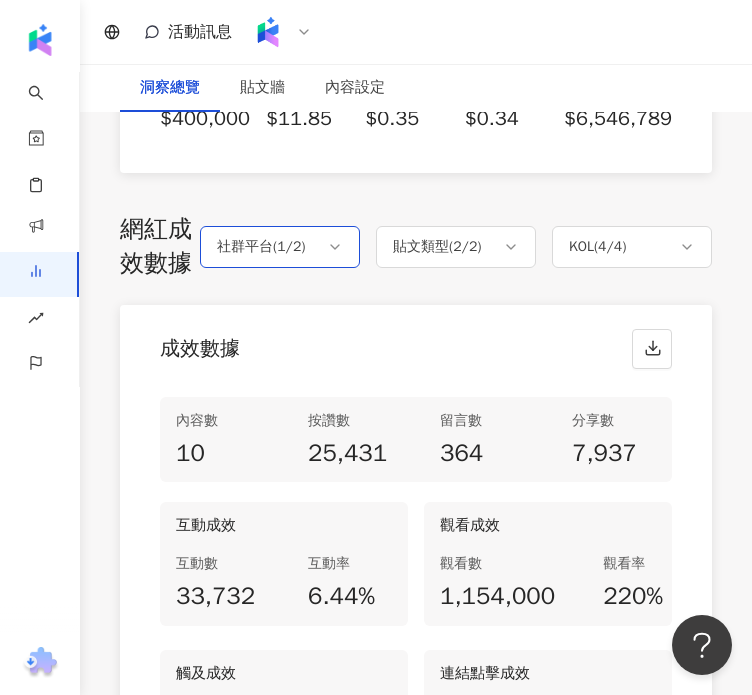 click on "社群平台  ( 1 / 2 )" at bounding box center (280, 247) 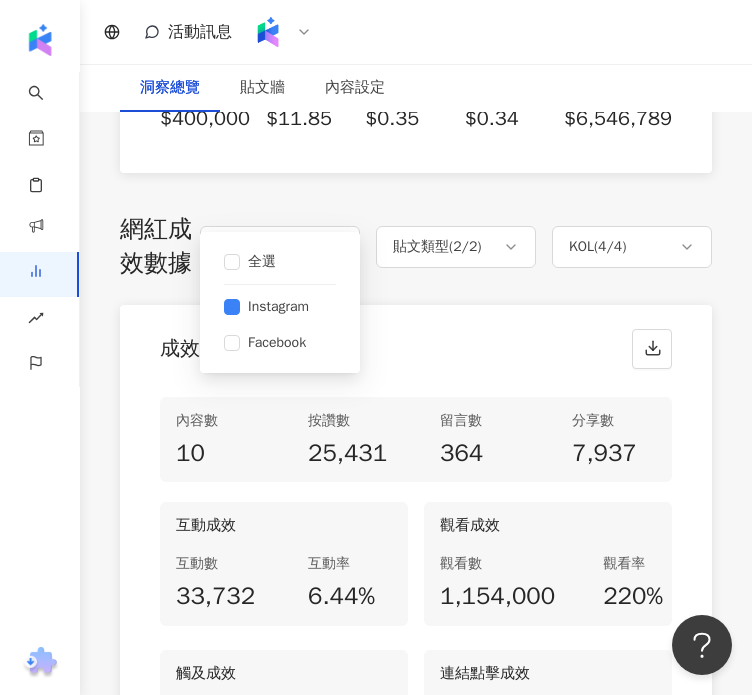 click on "成效數據" at bounding box center [416, 343] 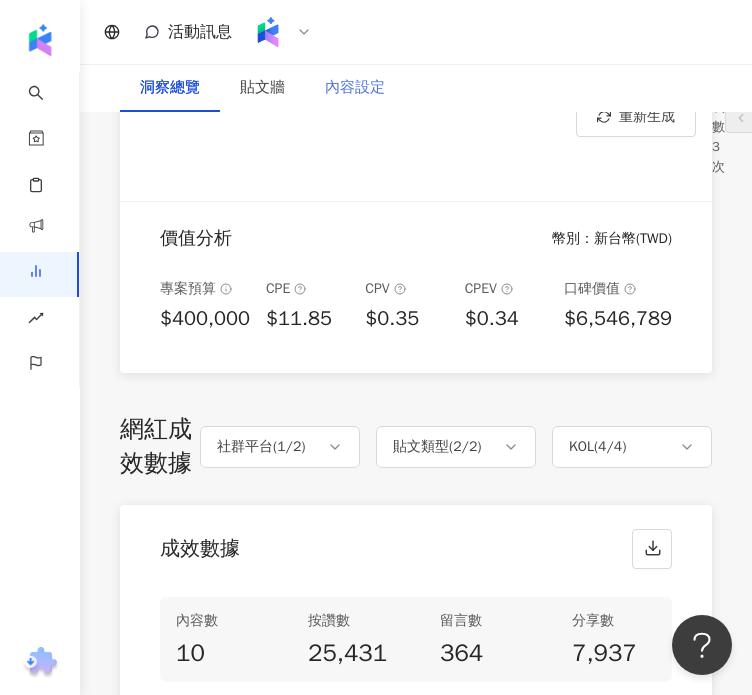 scroll, scrollTop: 1000, scrollLeft: 0, axis: vertical 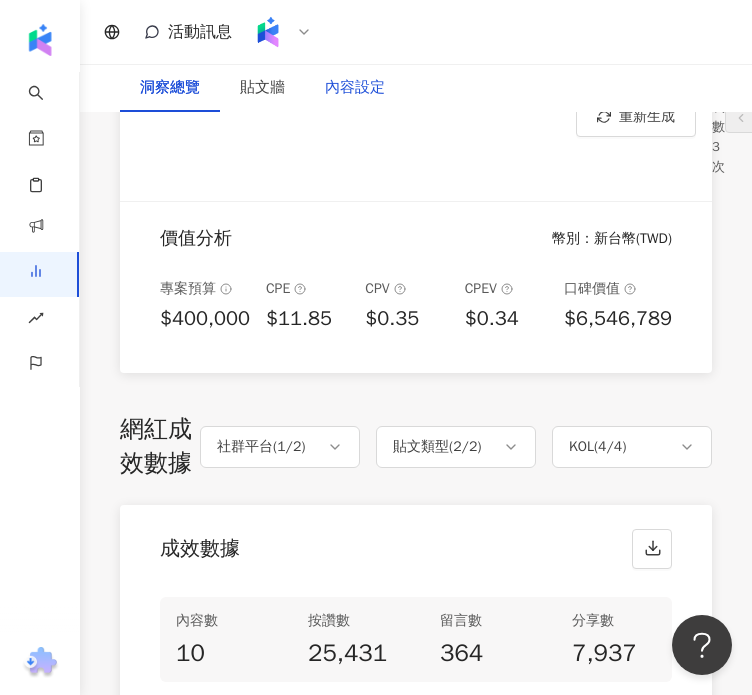 click on "內容設定" at bounding box center [355, 88] 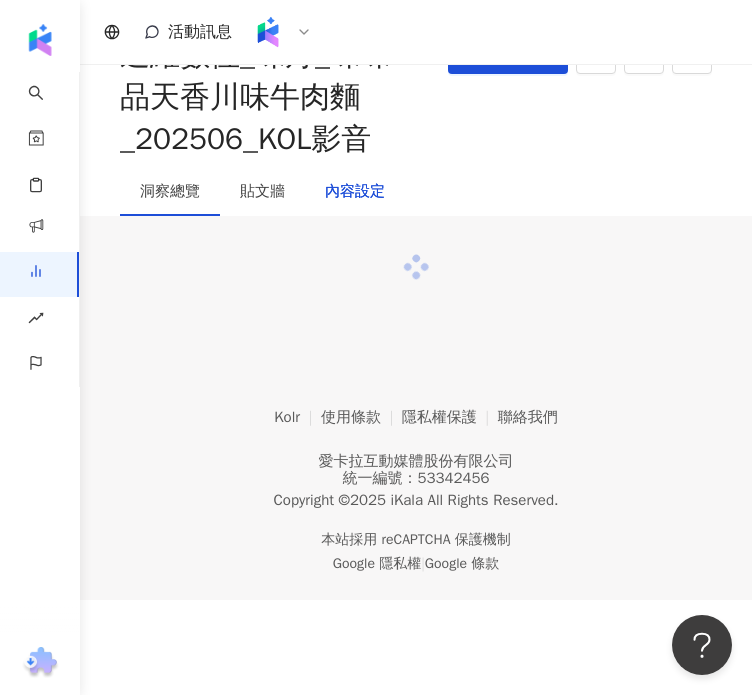 scroll, scrollTop: 0, scrollLeft: 0, axis: both 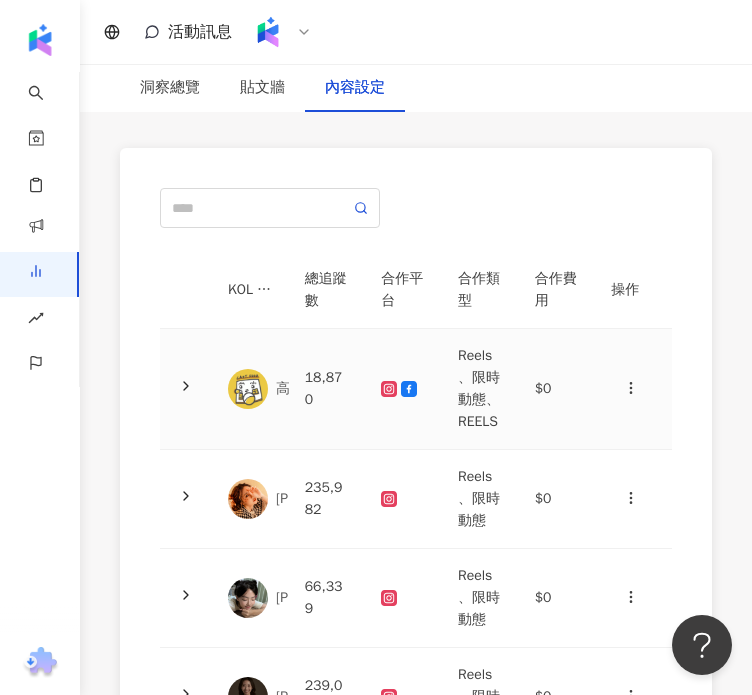 click on "18,870" at bounding box center [327, 389] 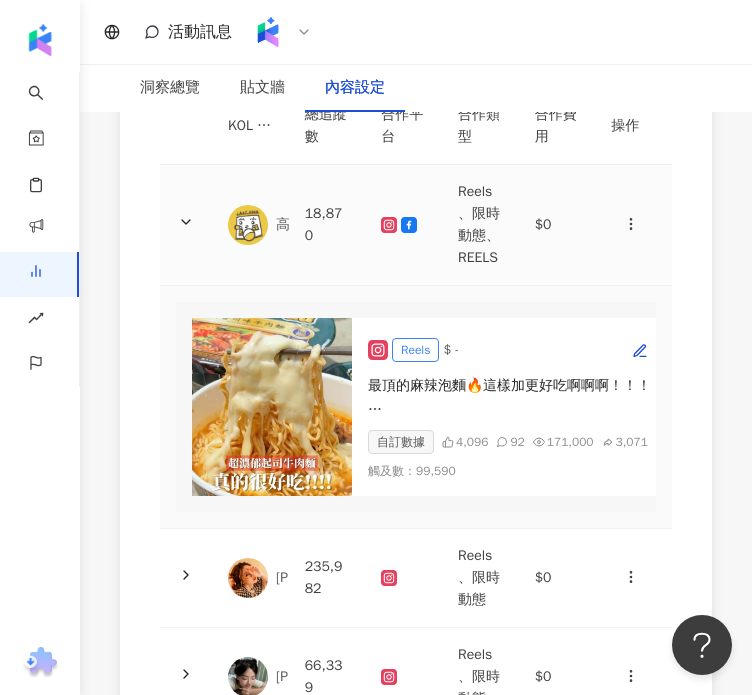 scroll, scrollTop: 400, scrollLeft: 0, axis: vertical 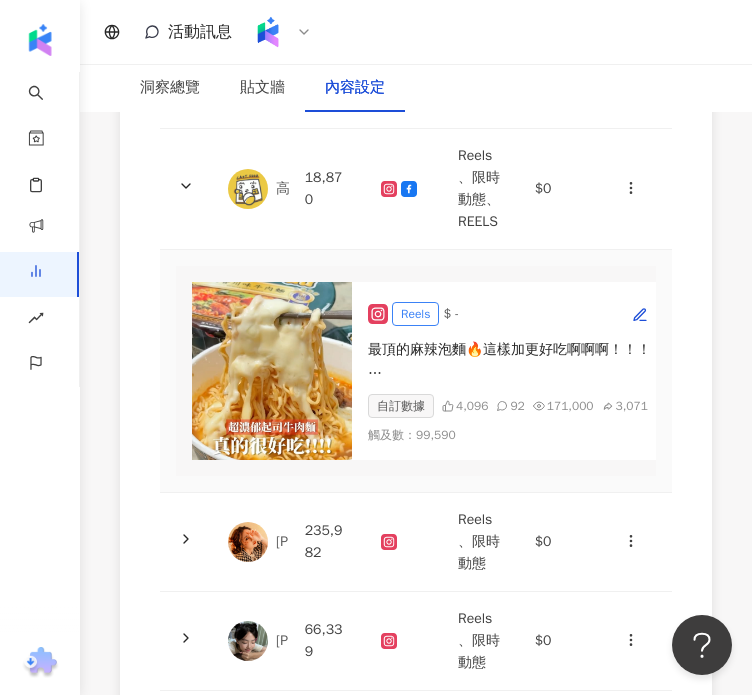 drag, startPoint x: 502, startPoint y: 490, endPoint x: 540, endPoint y: 491, distance: 38.013157 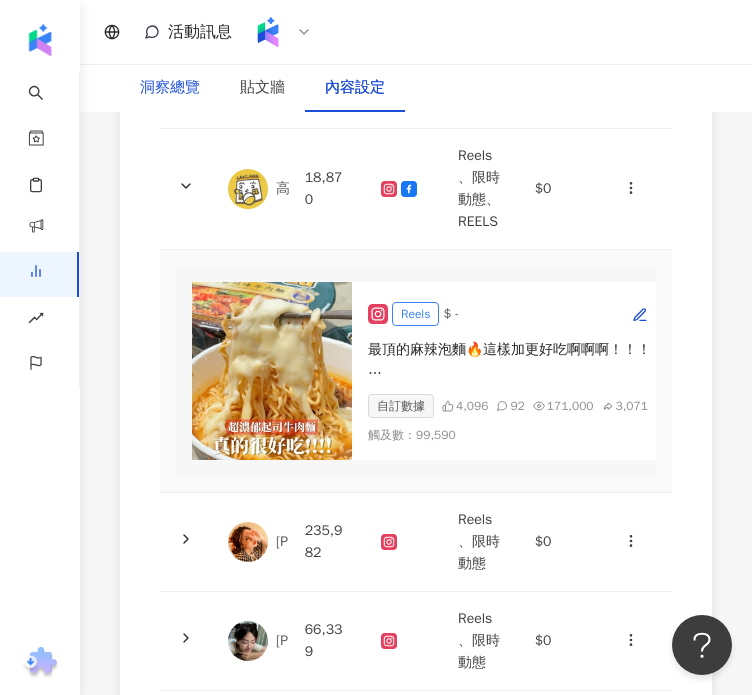 drag, startPoint x: 169, startPoint y: 98, endPoint x: 189, endPoint y: 112, distance: 24.41311 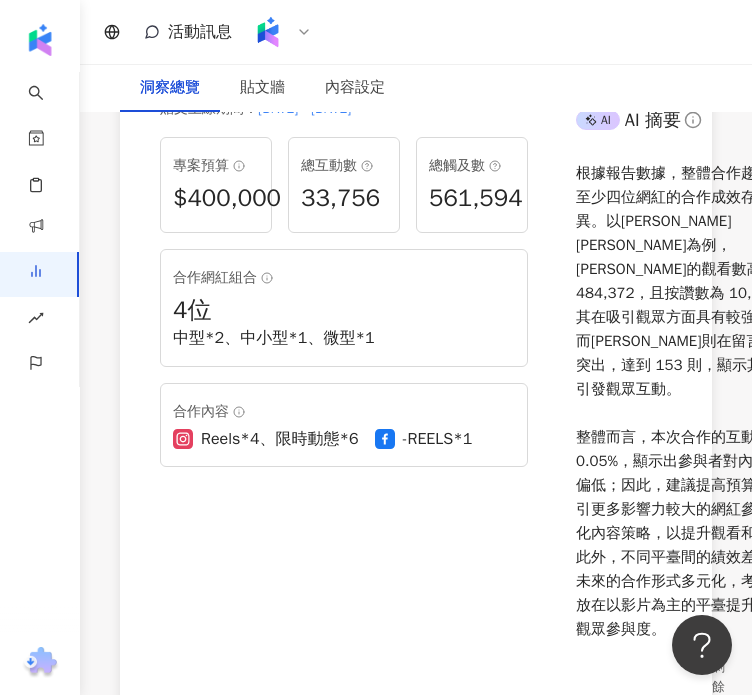 click on "成效數據" at bounding box center [416, 1143] 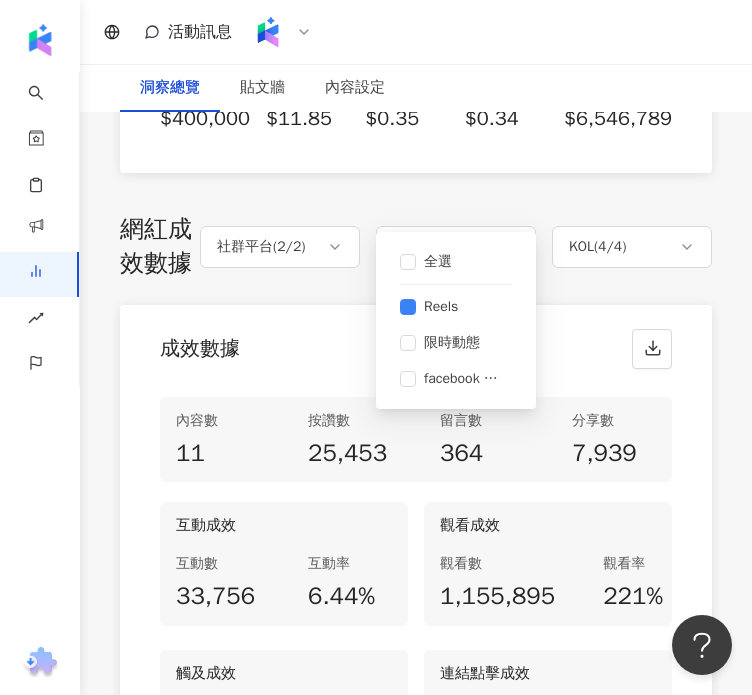 click on "成效數據" at bounding box center [416, 343] 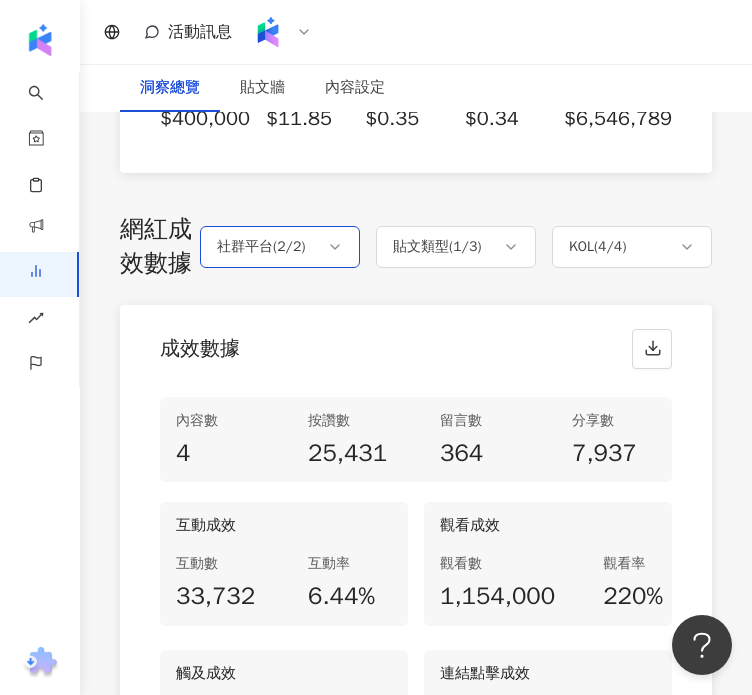 click on "社群平台  ( 2 / 2 )" at bounding box center [280, 247] 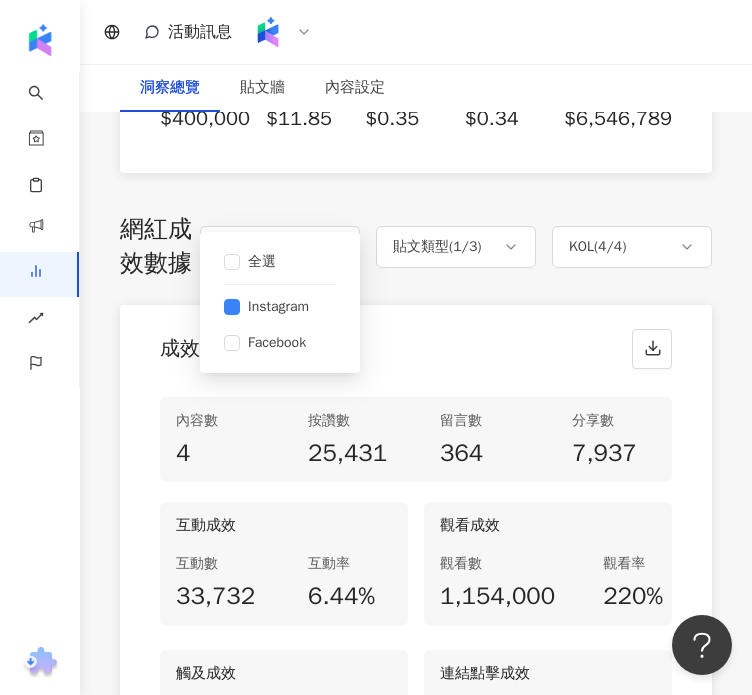click on "成效數據" at bounding box center (416, 343) 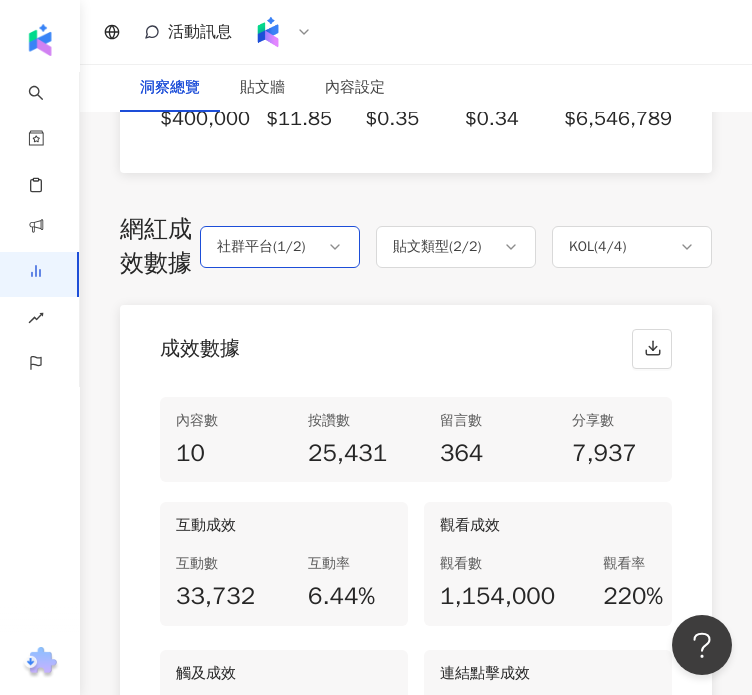 click on "社群平台  ( 1 / 2 )" at bounding box center [261, 247] 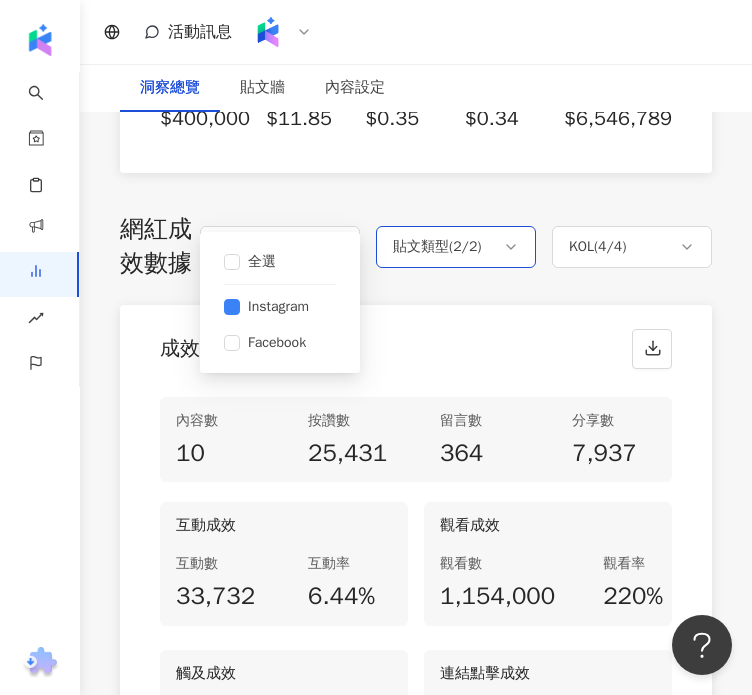 click on "貼文類型  ( 2 / 2 )" at bounding box center [437, 247] 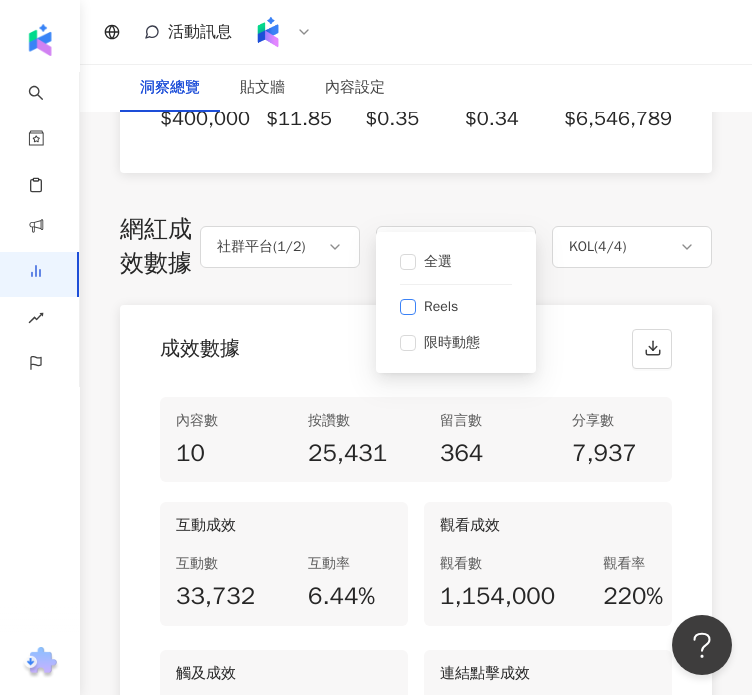 click on "Reels" at bounding box center (456, 307) 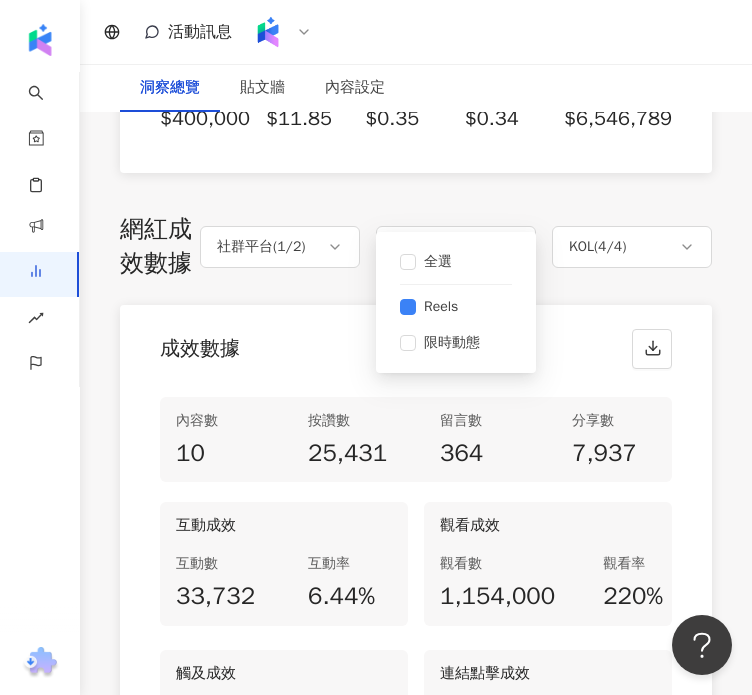 click on "全選 Reels 限時動態" at bounding box center [456, 302] 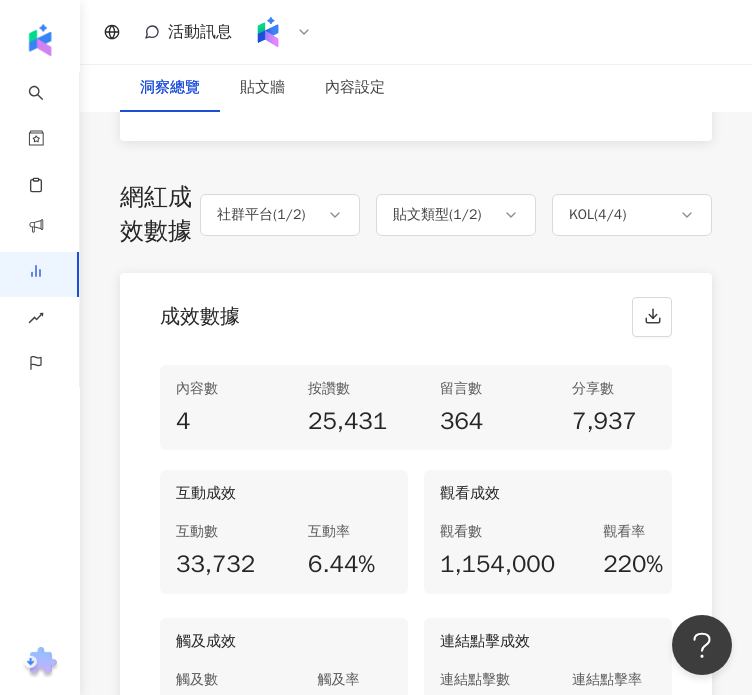 scroll, scrollTop: 1200, scrollLeft: 0, axis: vertical 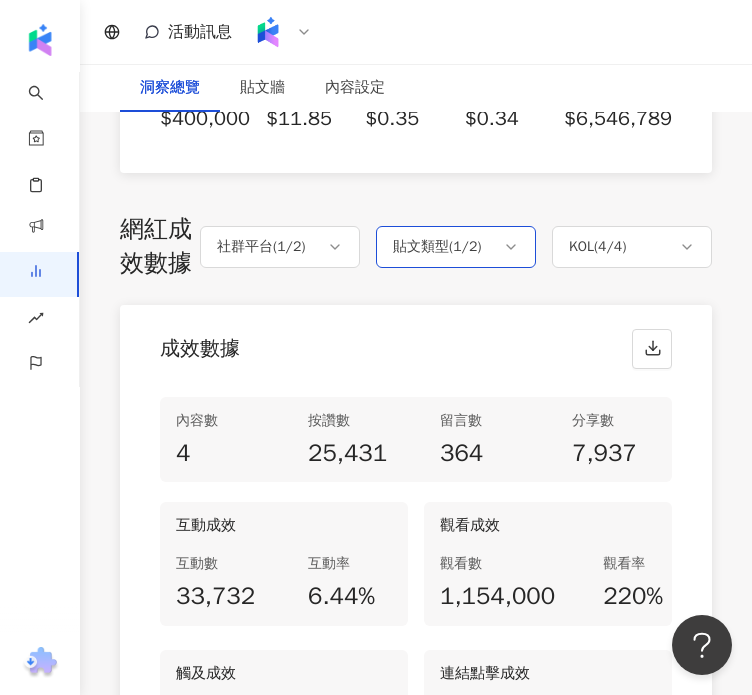 click on "貼文類型  ( 1 / 2 )" at bounding box center [437, 247] 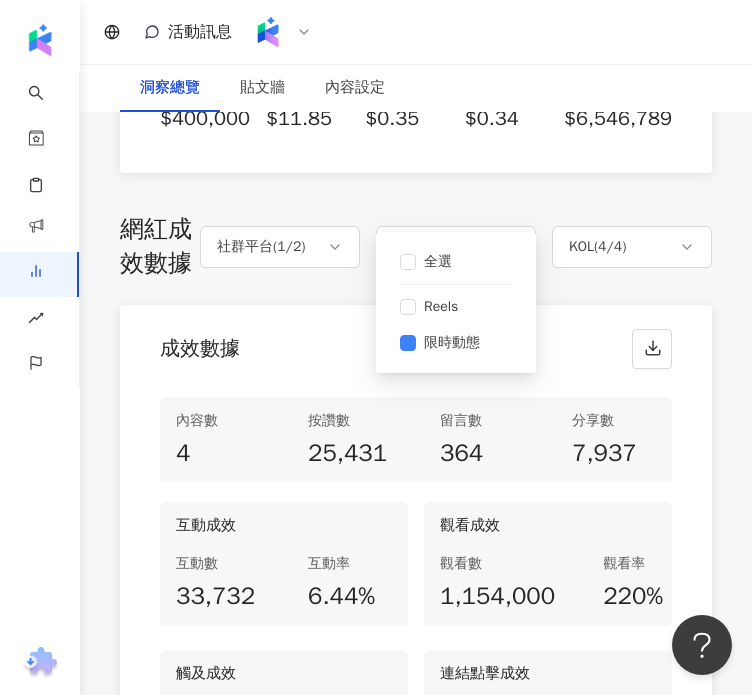 click on "成效數據" at bounding box center [416, 343] 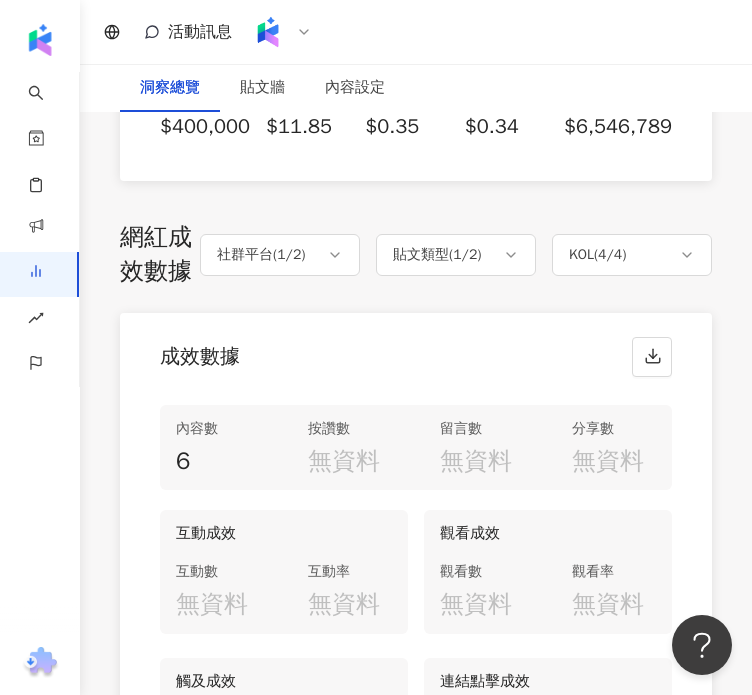 scroll, scrollTop: 1000, scrollLeft: 0, axis: vertical 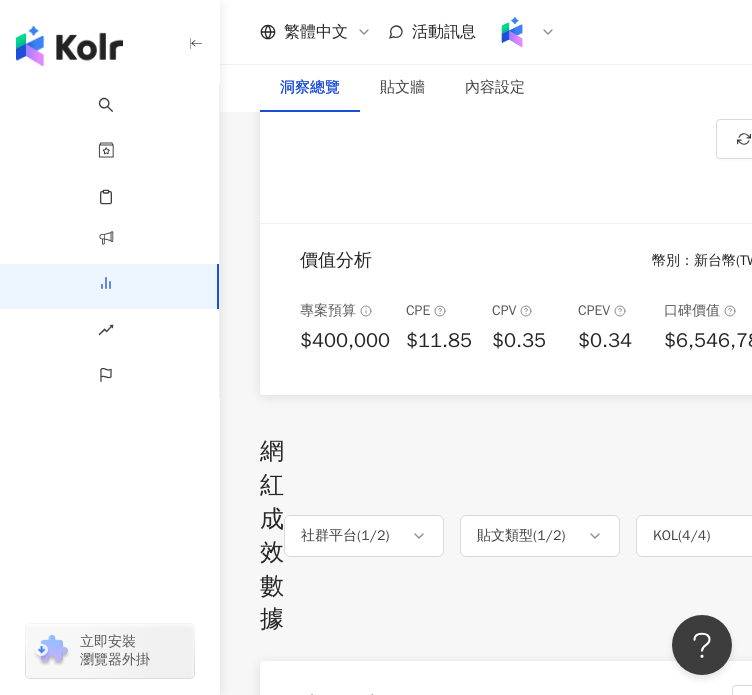 click on "貼文類型  ( 1 / 2 )" at bounding box center (521, 536) 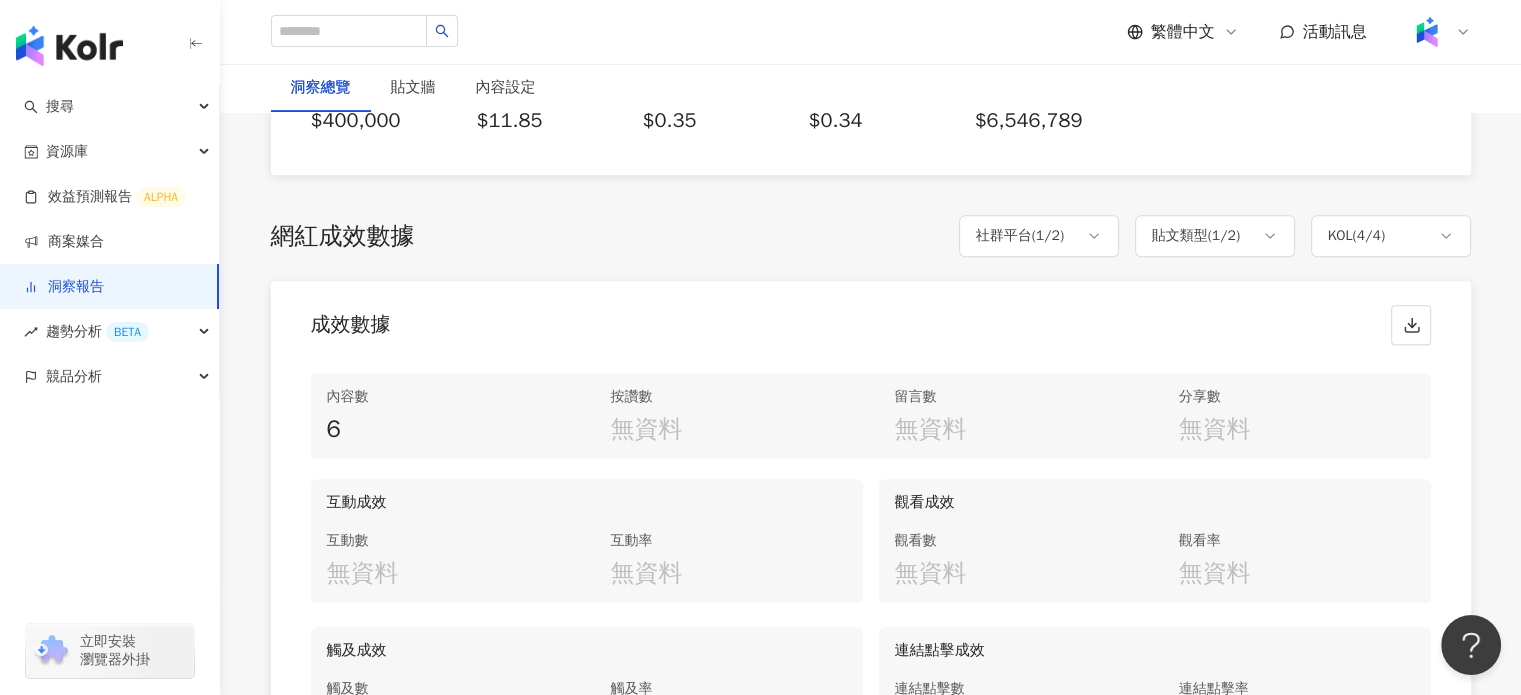 scroll, scrollTop: 816, scrollLeft: 0, axis: vertical 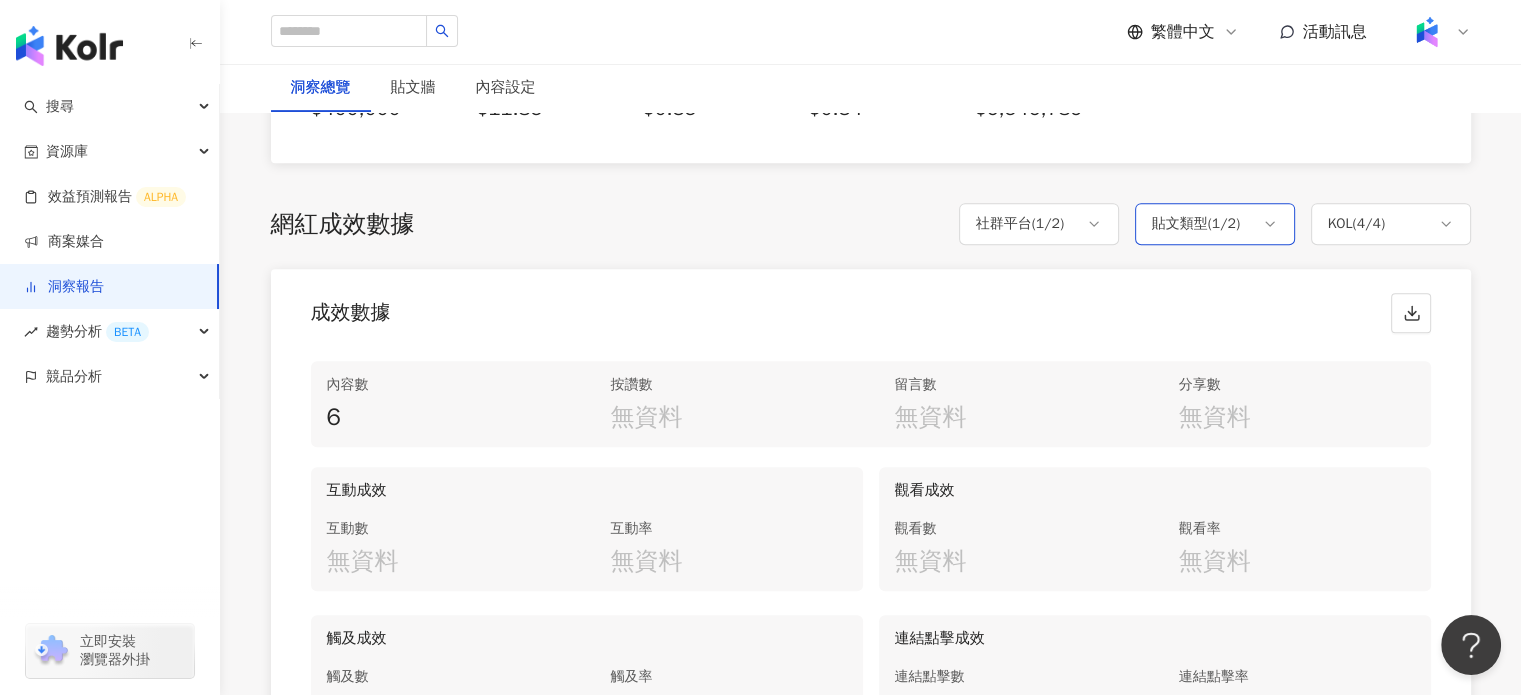 click on "貼文類型  ( 1 / 2 )" at bounding box center [1215, 224] 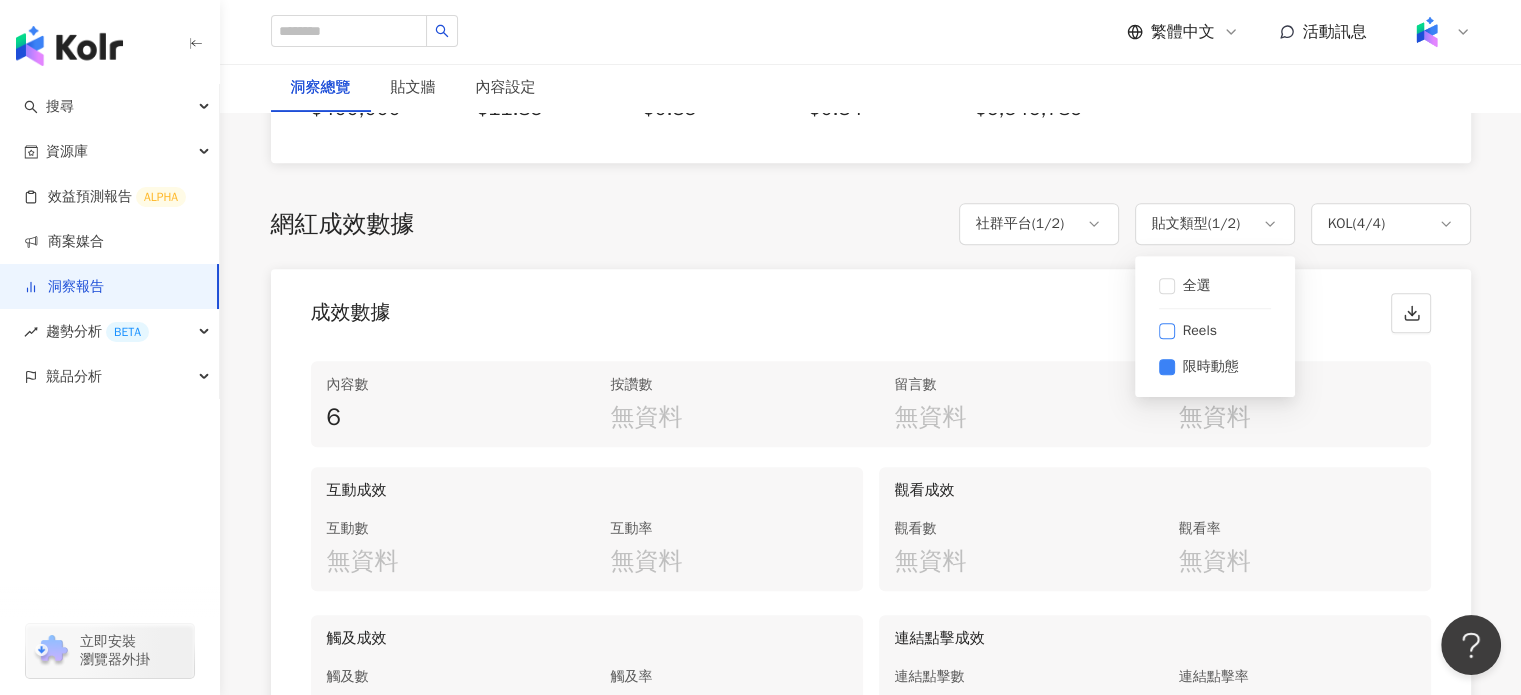 click on "Reels" at bounding box center [1200, 331] 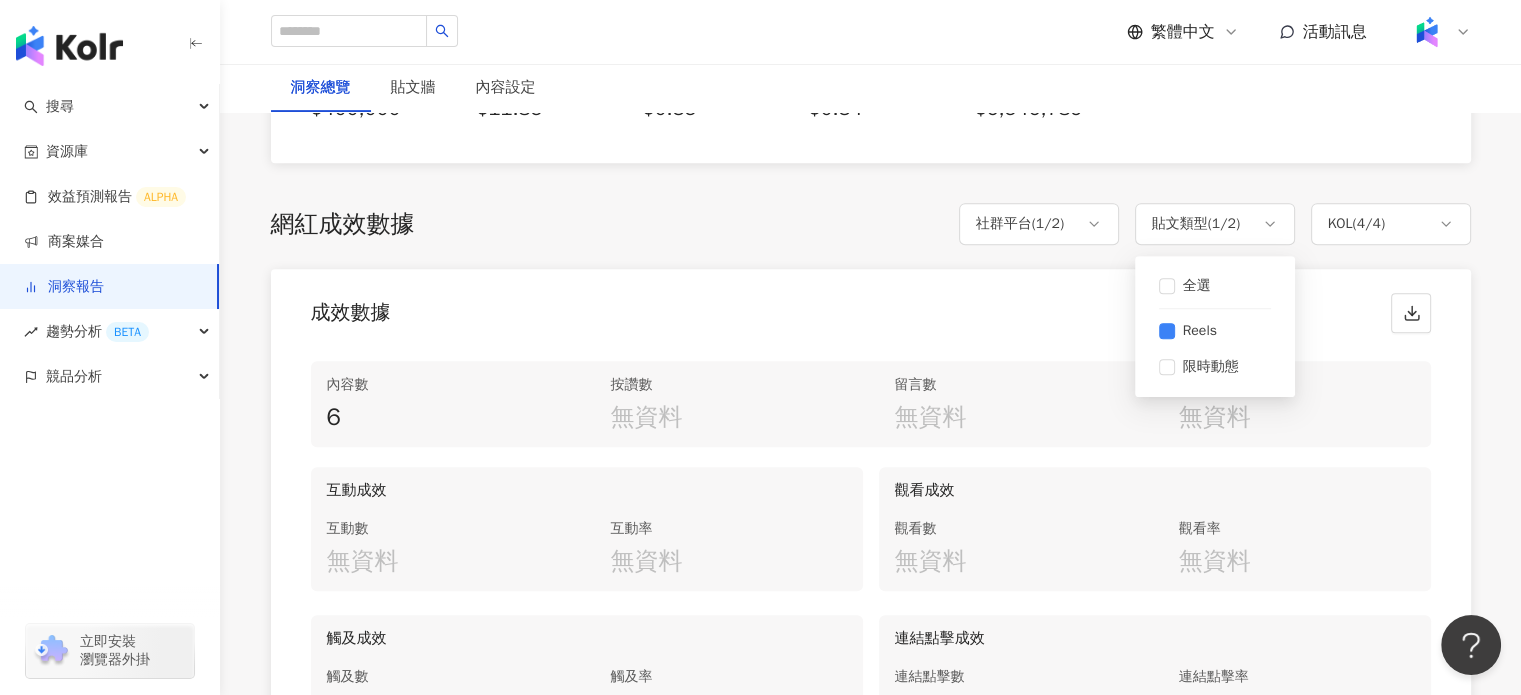 click on "成效數據" at bounding box center (871, 307) 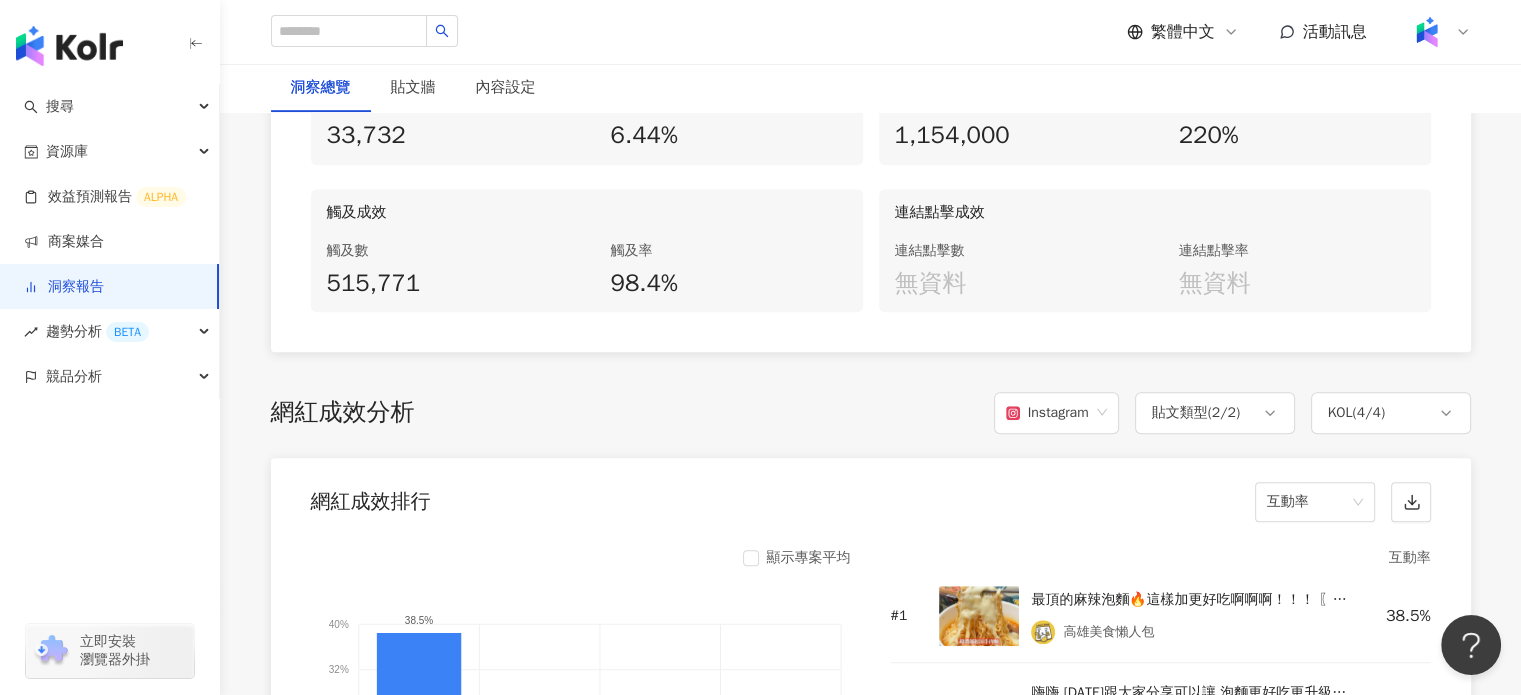 scroll, scrollTop: 1516, scrollLeft: 0, axis: vertical 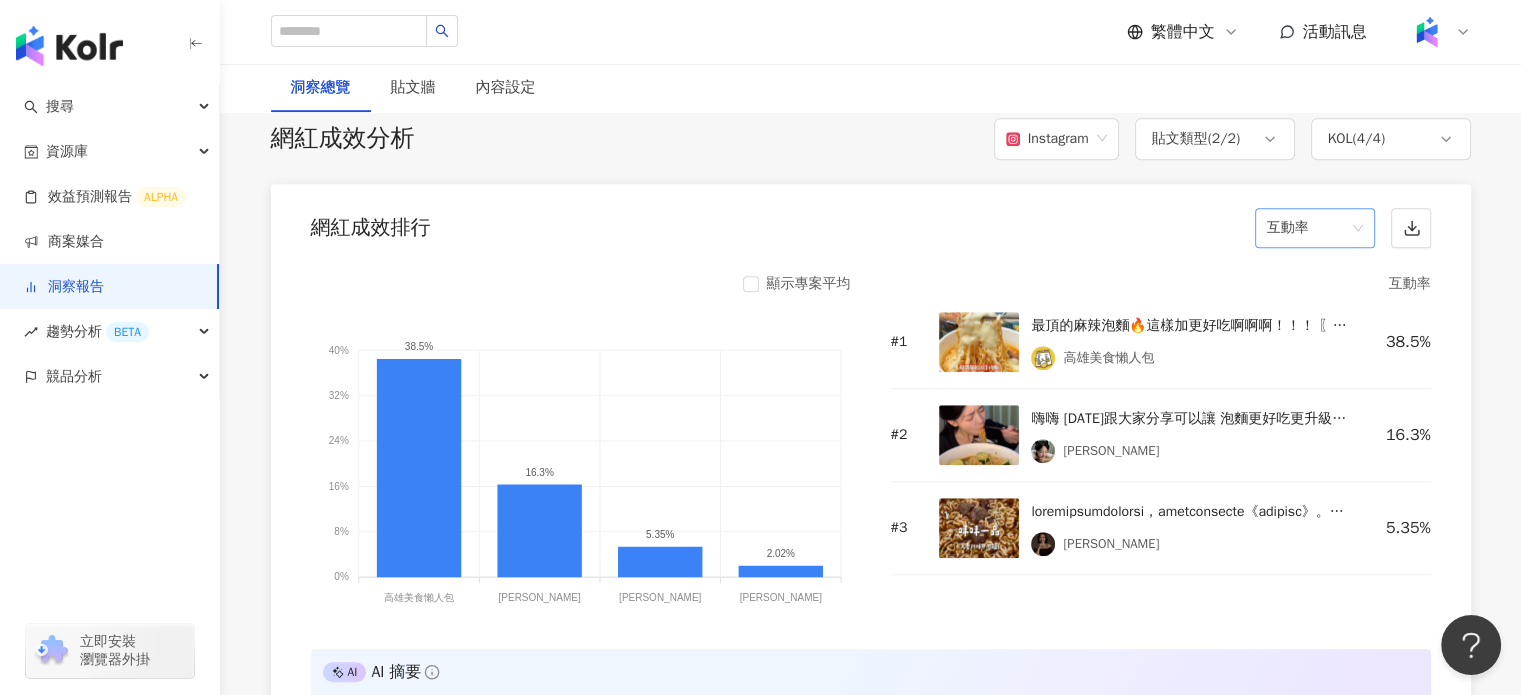 click on "互動率" at bounding box center (1315, 228) 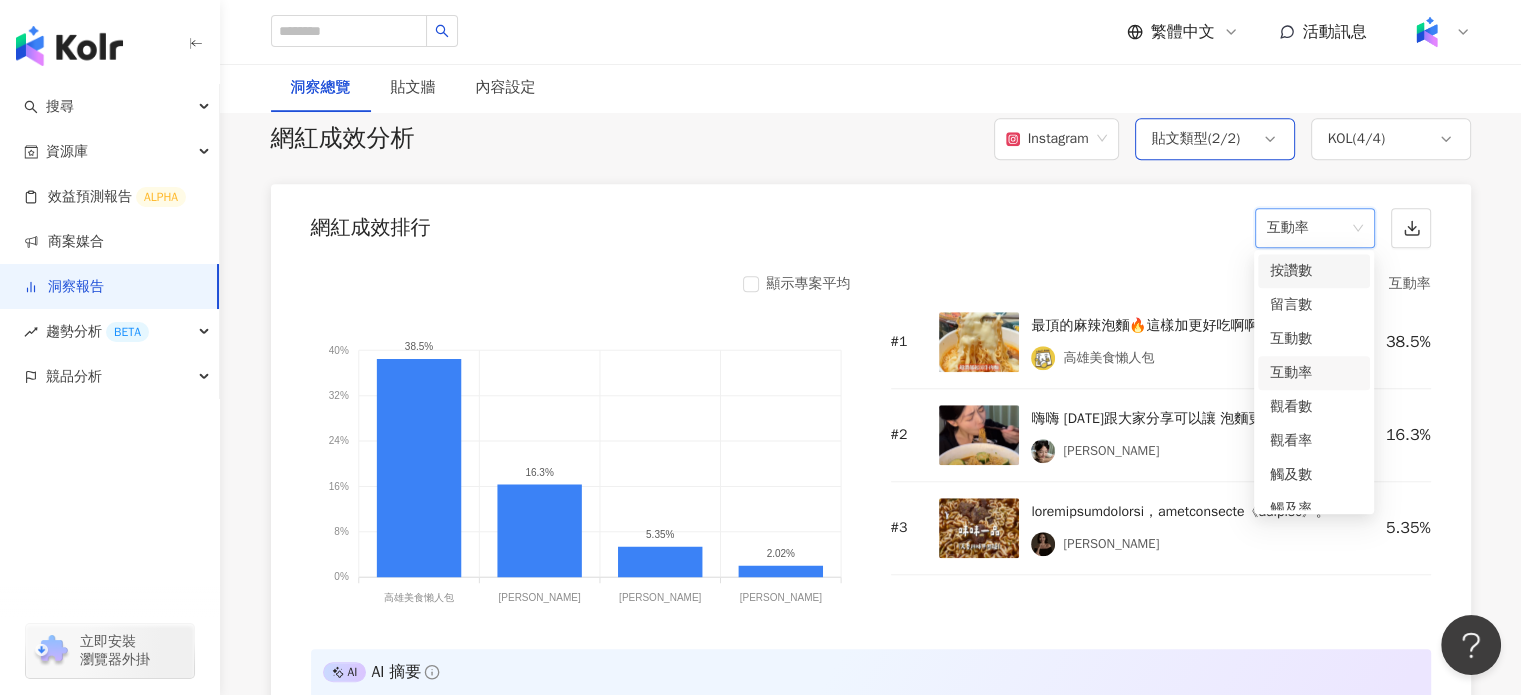 click on "貼文類型  ( 2 / 2 )" at bounding box center [1196, 139] 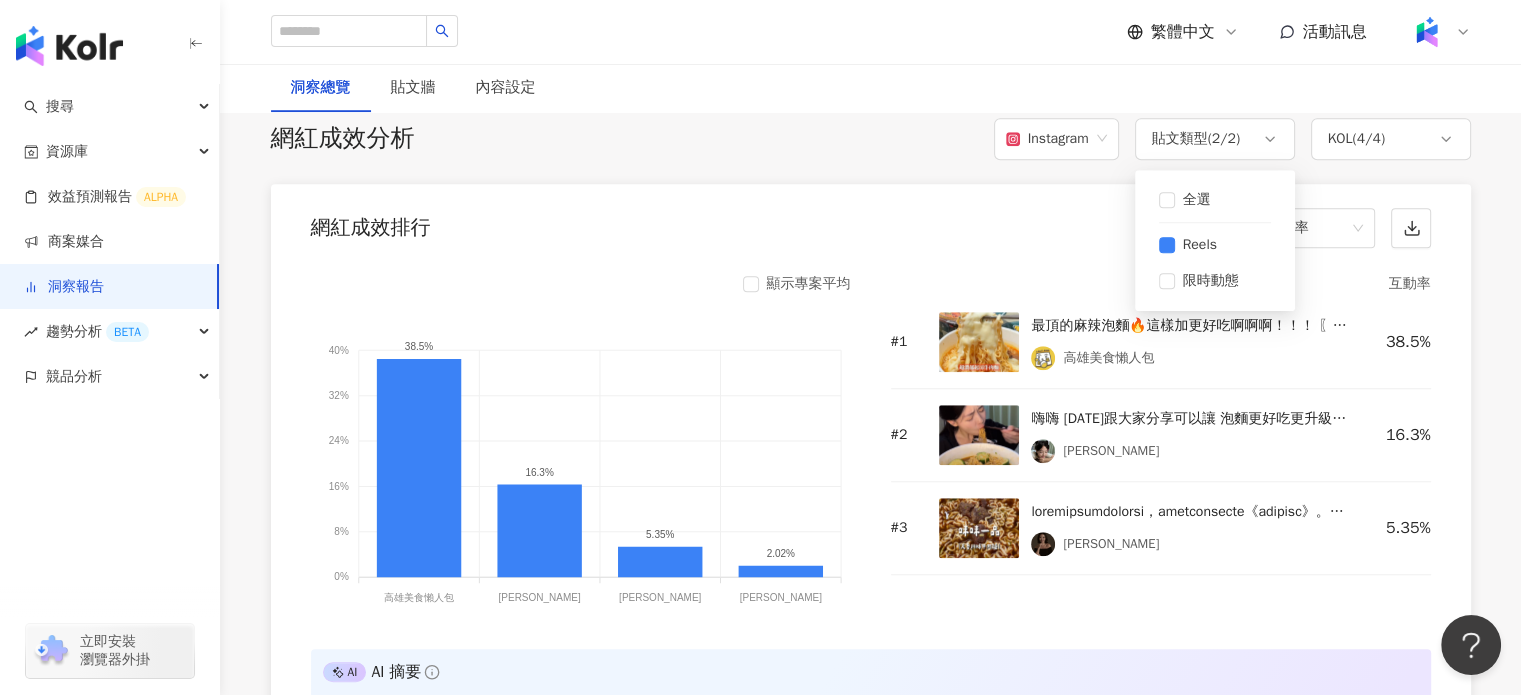 click on "網紅成效排行 互動率" at bounding box center (871, 222) 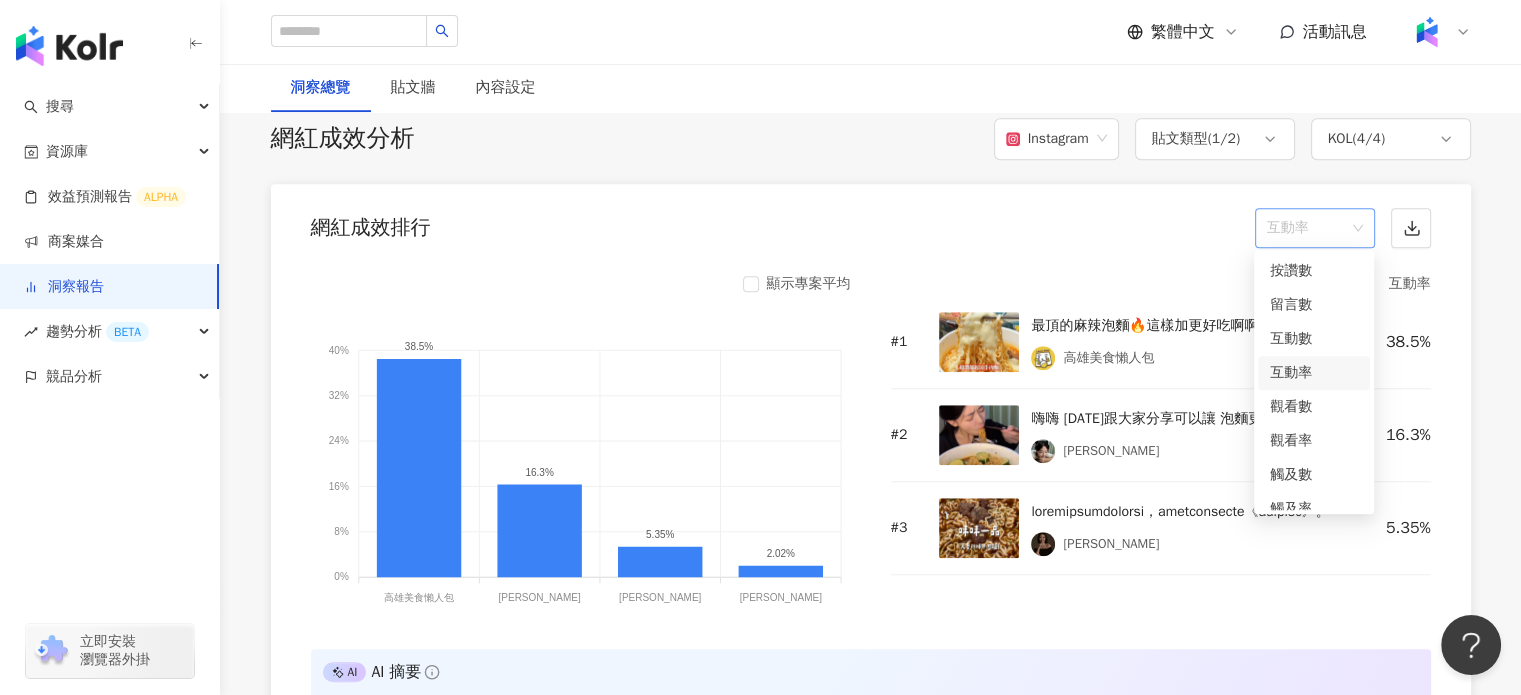 click on "互動率" at bounding box center (1315, 228) 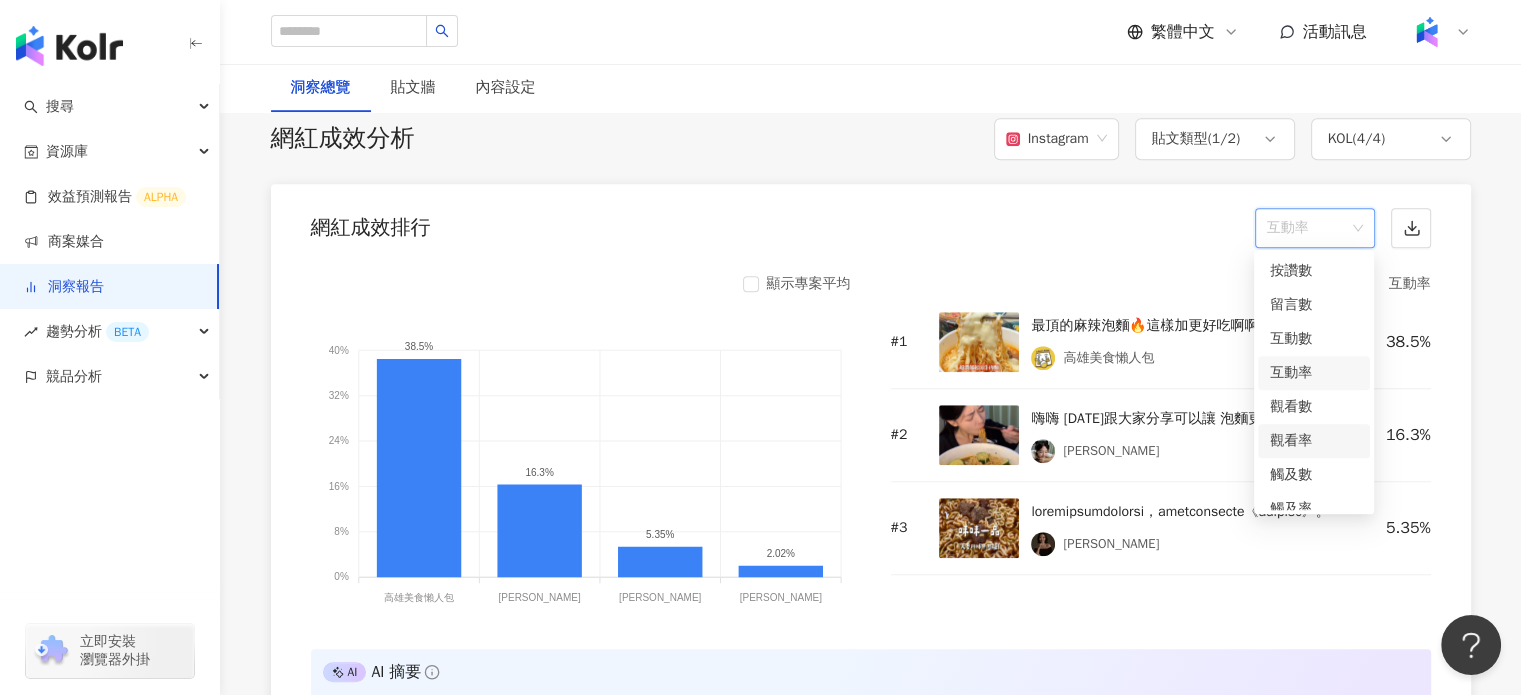 click on "觀看率" at bounding box center [1314, 441] 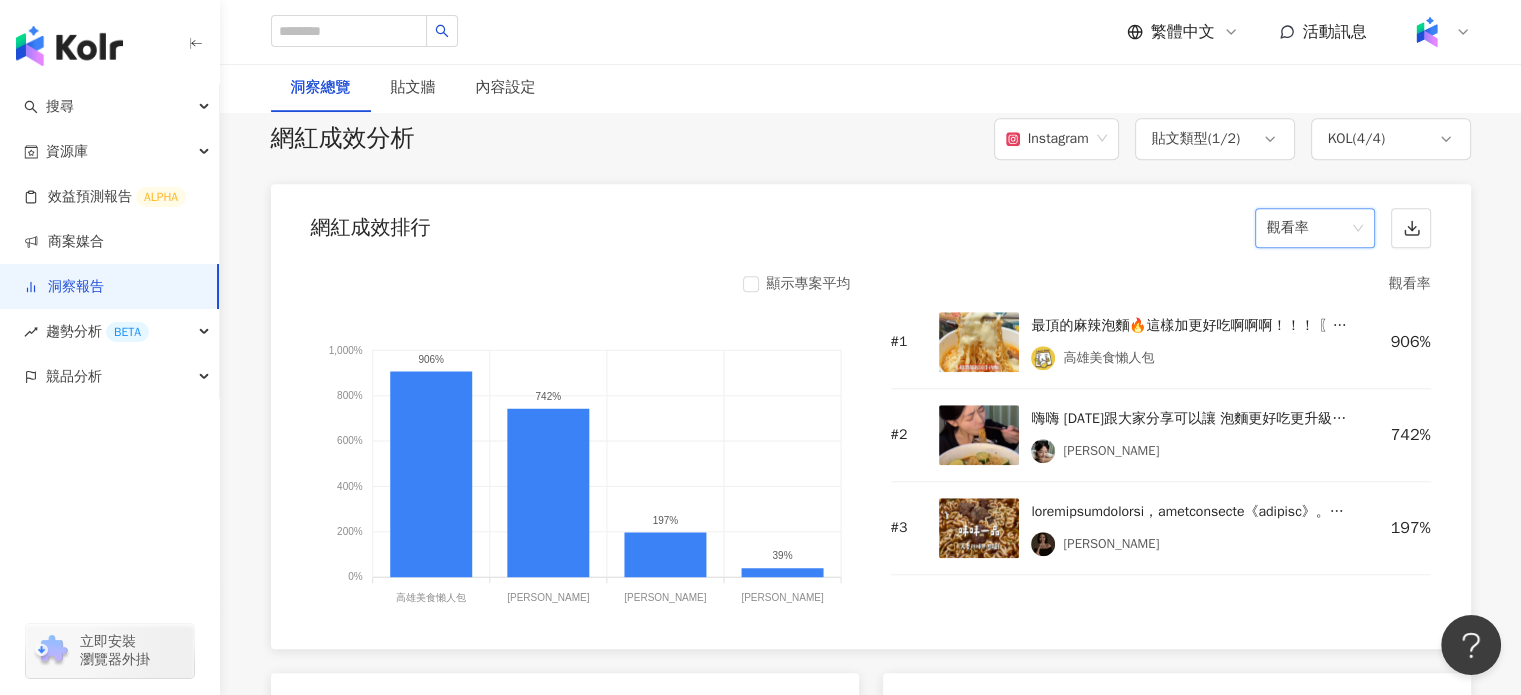 click on "觀看率" at bounding box center (1315, 228) 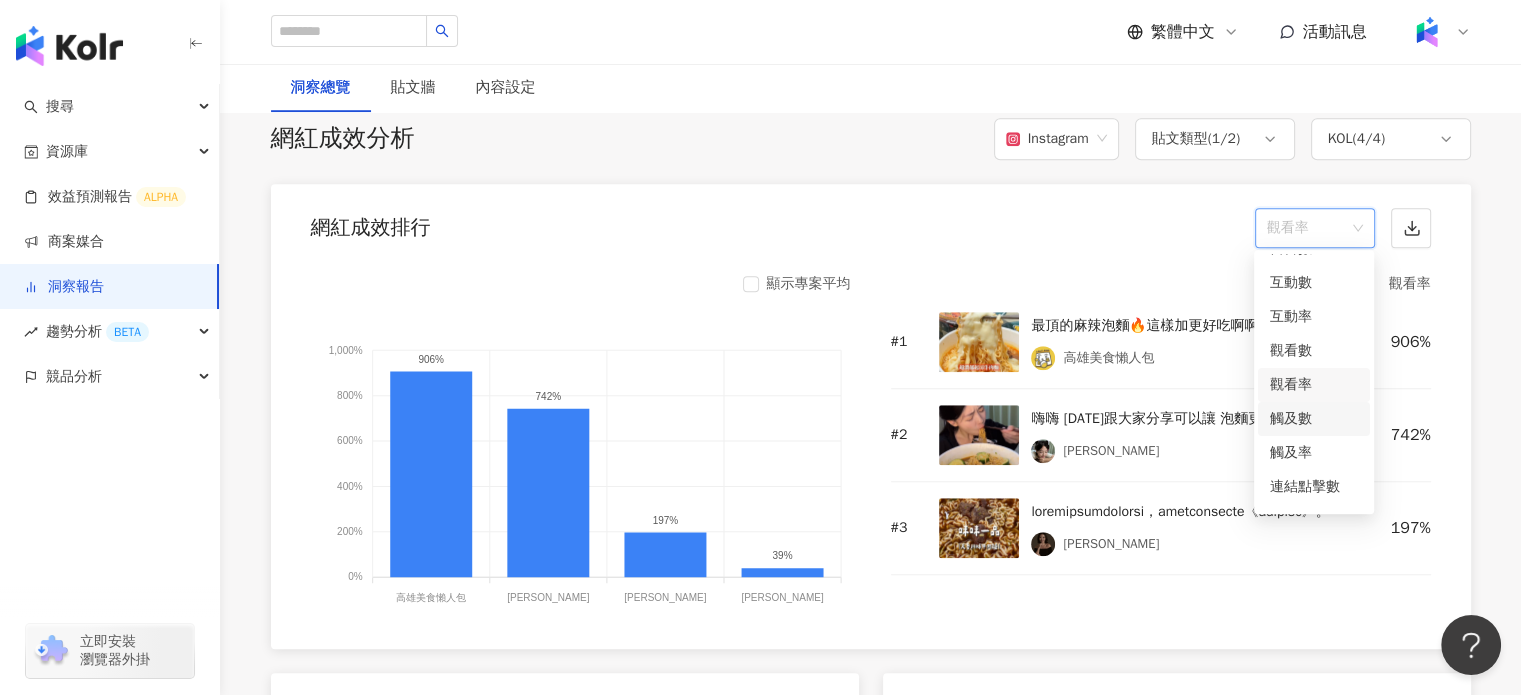 scroll, scrollTop: 84, scrollLeft: 0, axis: vertical 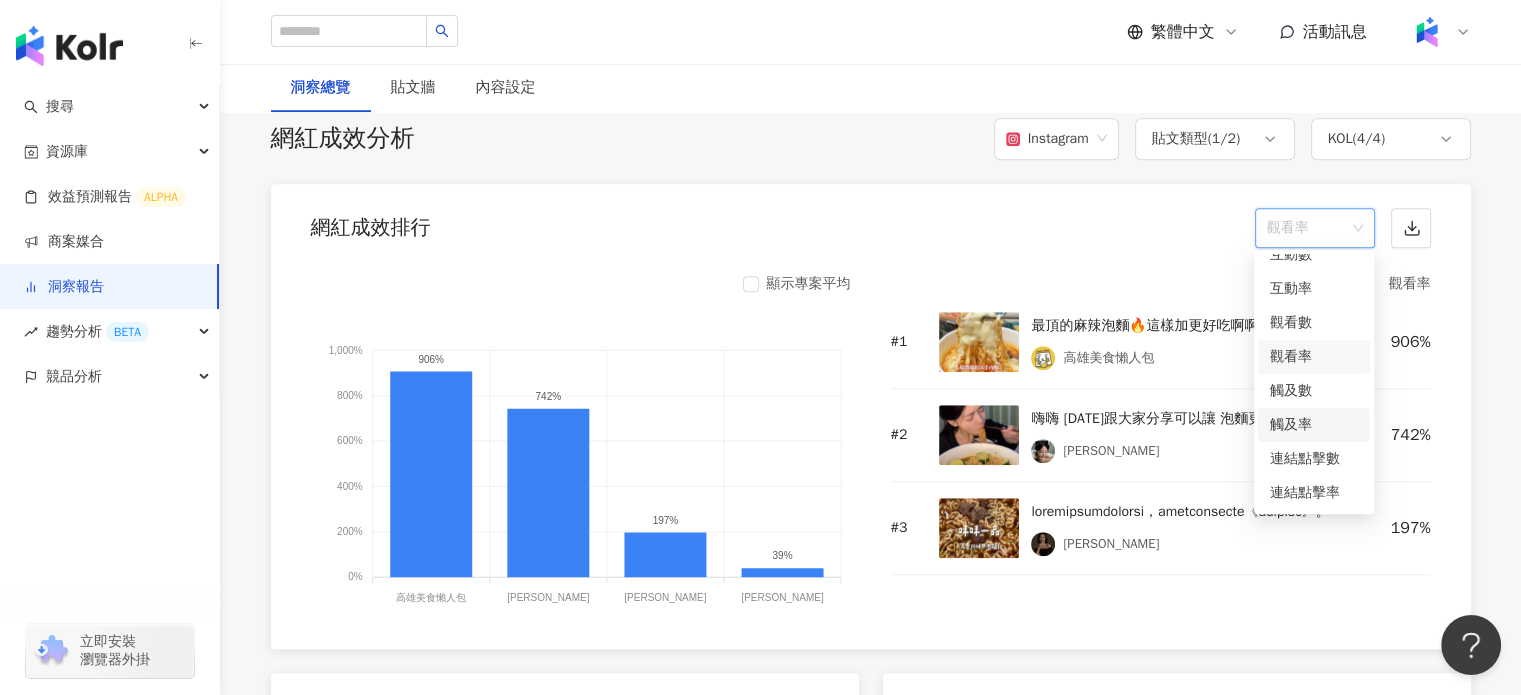 click on "觸及率" at bounding box center [1314, 425] 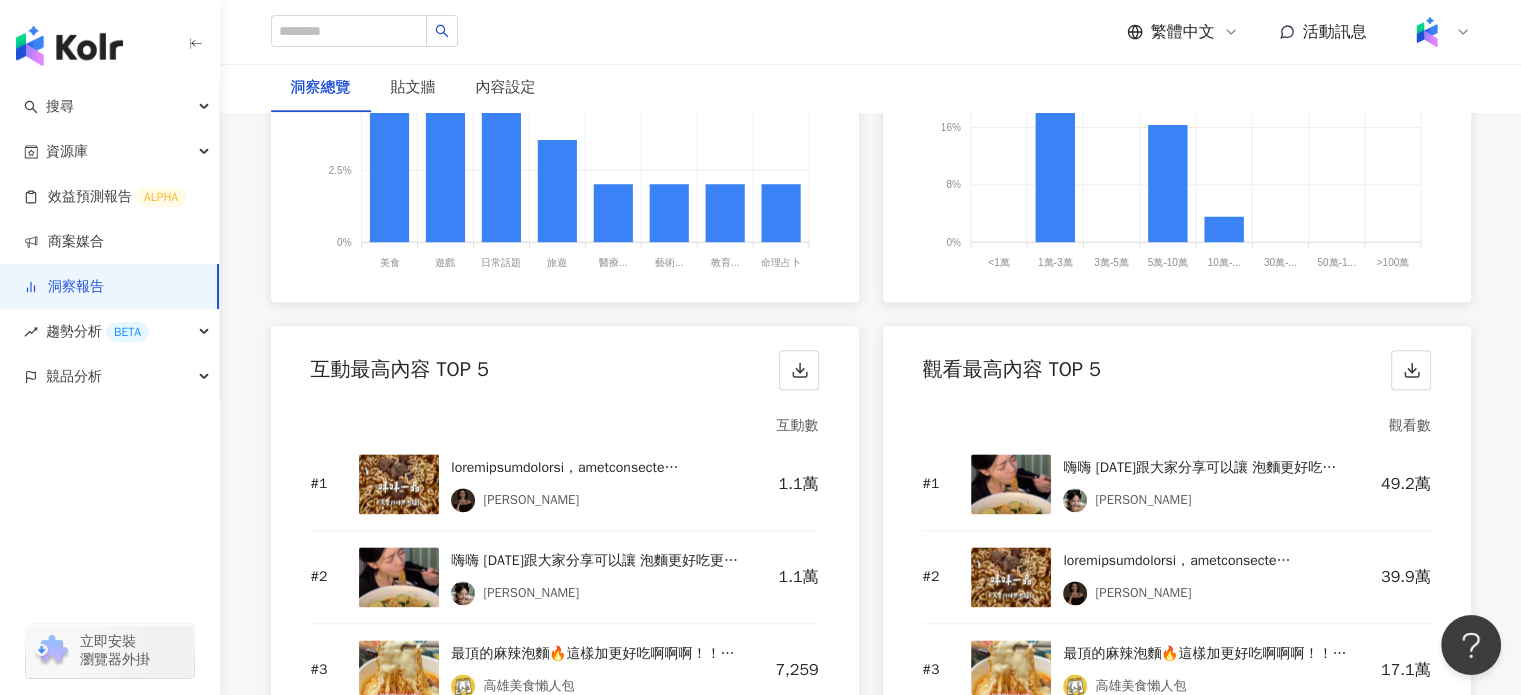 scroll, scrollTop: 3000, scrollLeft: 0, axis: vertical 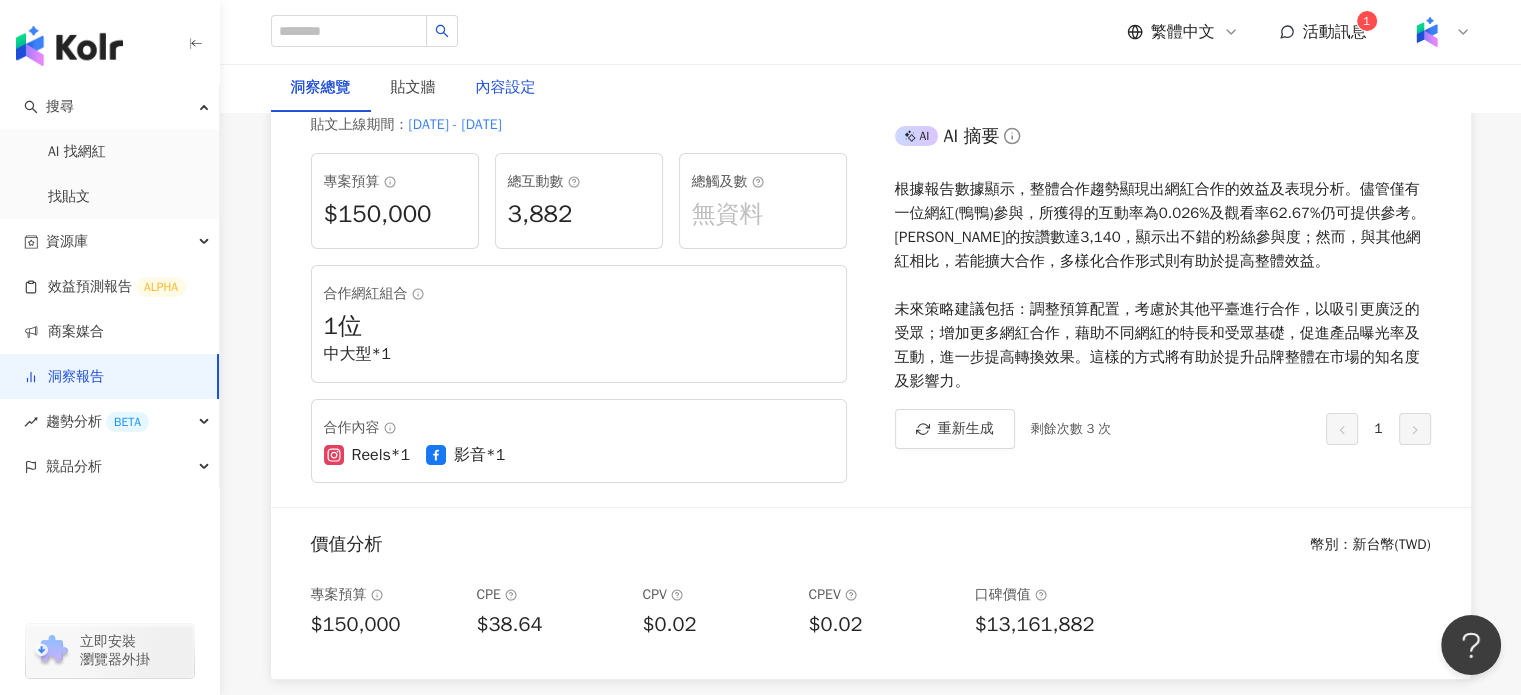 click on "內容設定" at bounding box center (506, 88) 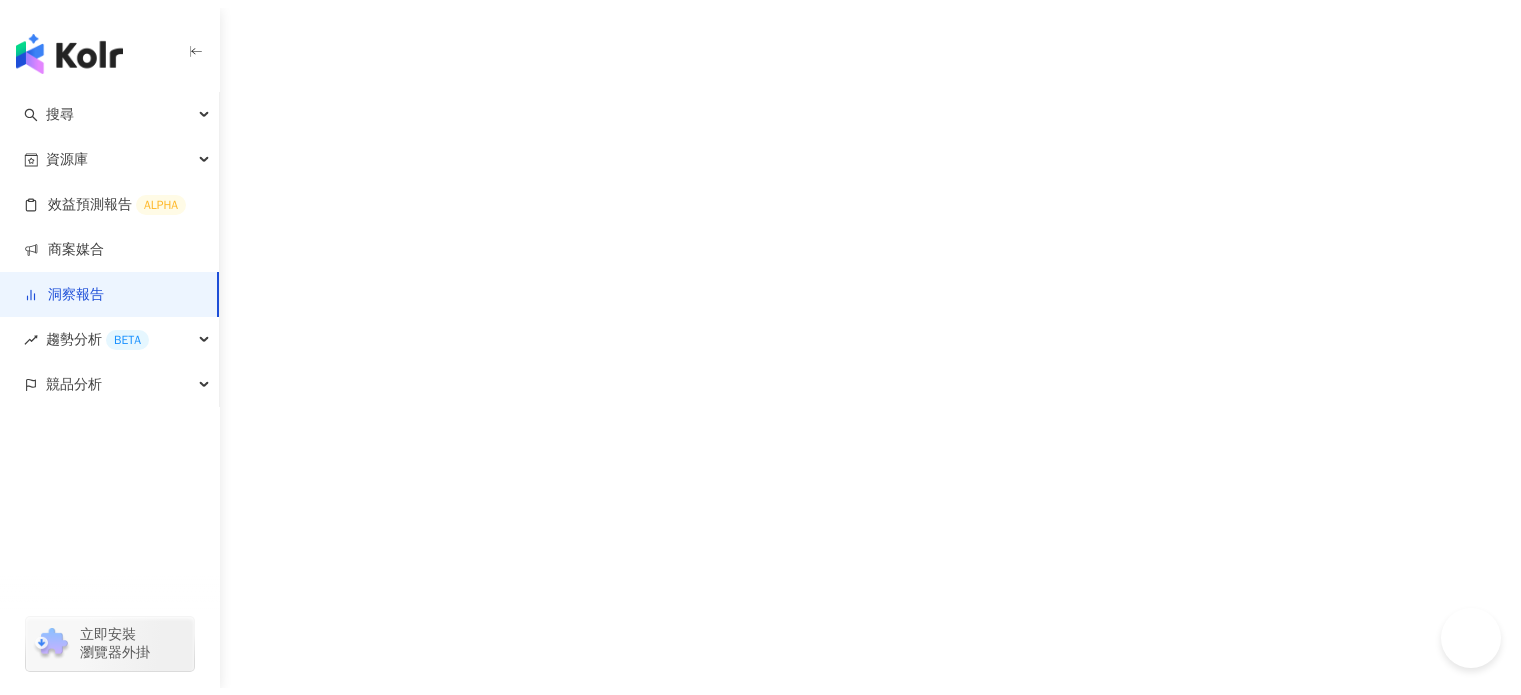scroll, scrollTop: 0, scrollLeft: 0, axis: both 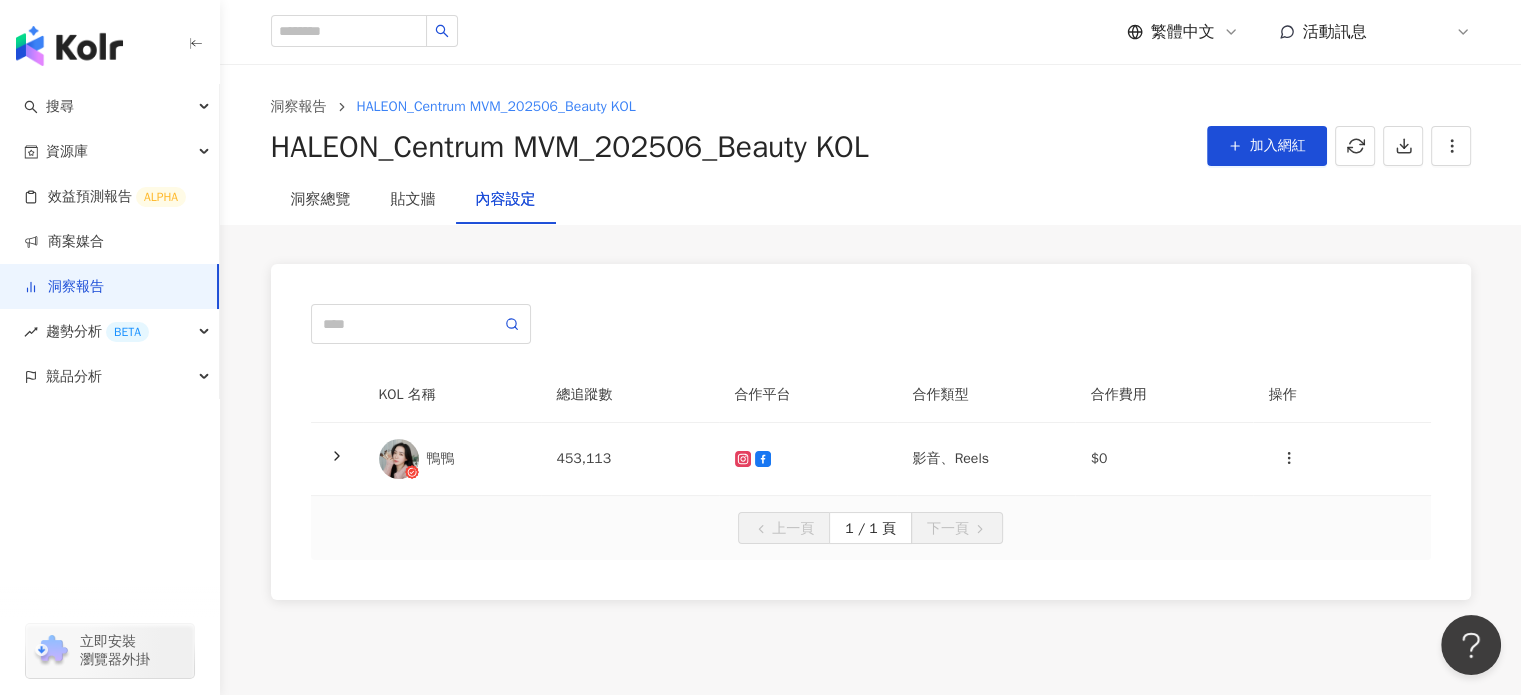 click on "KOL 名稱 總追蹤數 合作平台 合作類型 合作費用 操作 鴨鴨 453,113 影音、Reels $0 上一頁 1 / 1 頁 下一頁" at bounding box center [871, 432] 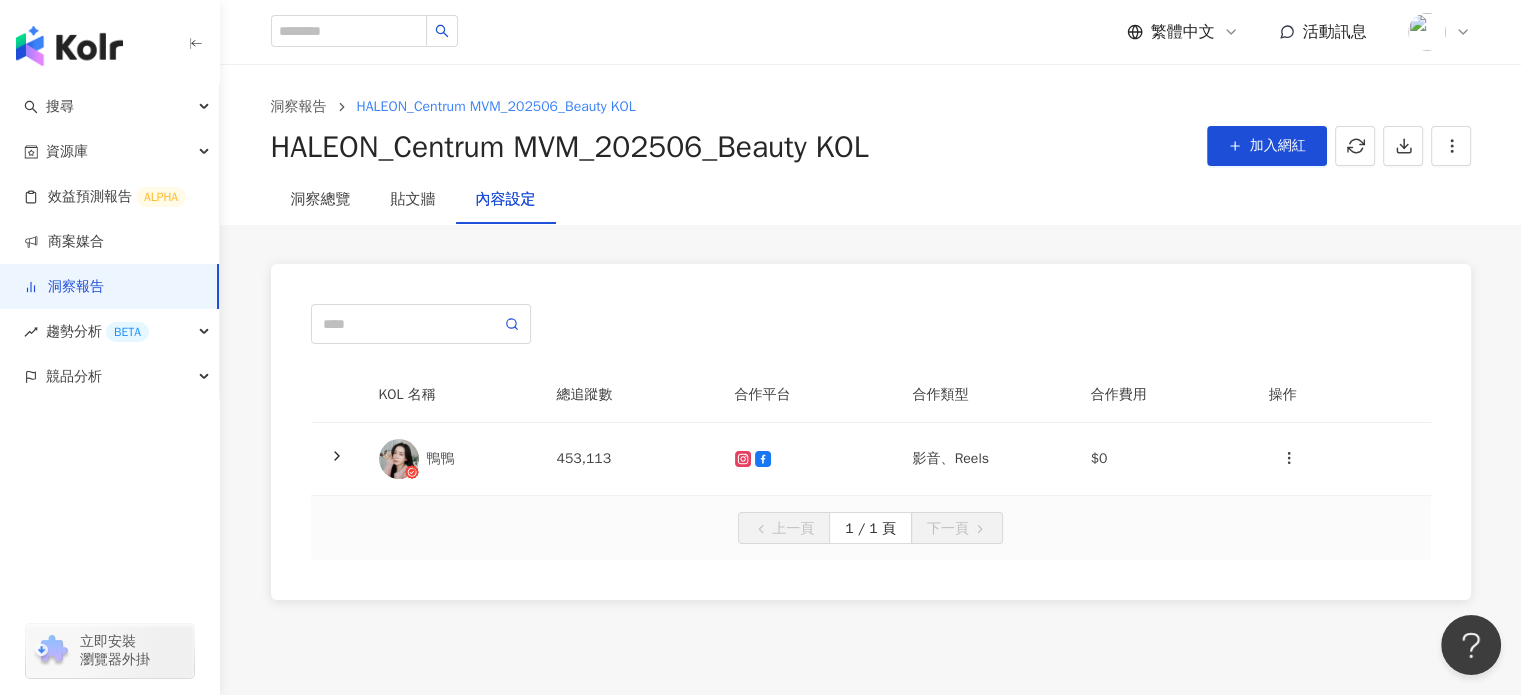 click on "HALEON_Centrum MVM_202506_Beauty KOL" at bounding box center [570, 147] 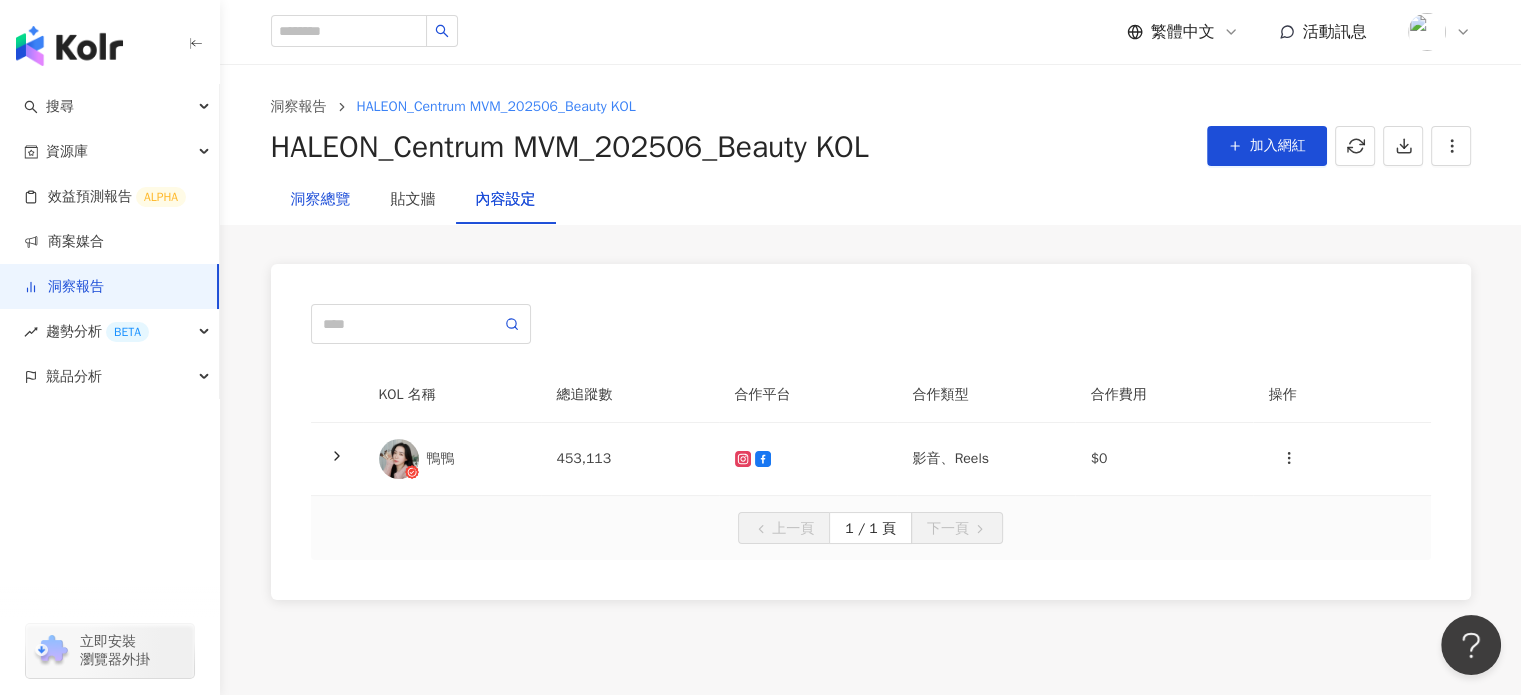 click on "洞察總覽" at bounding box center (321, 200) 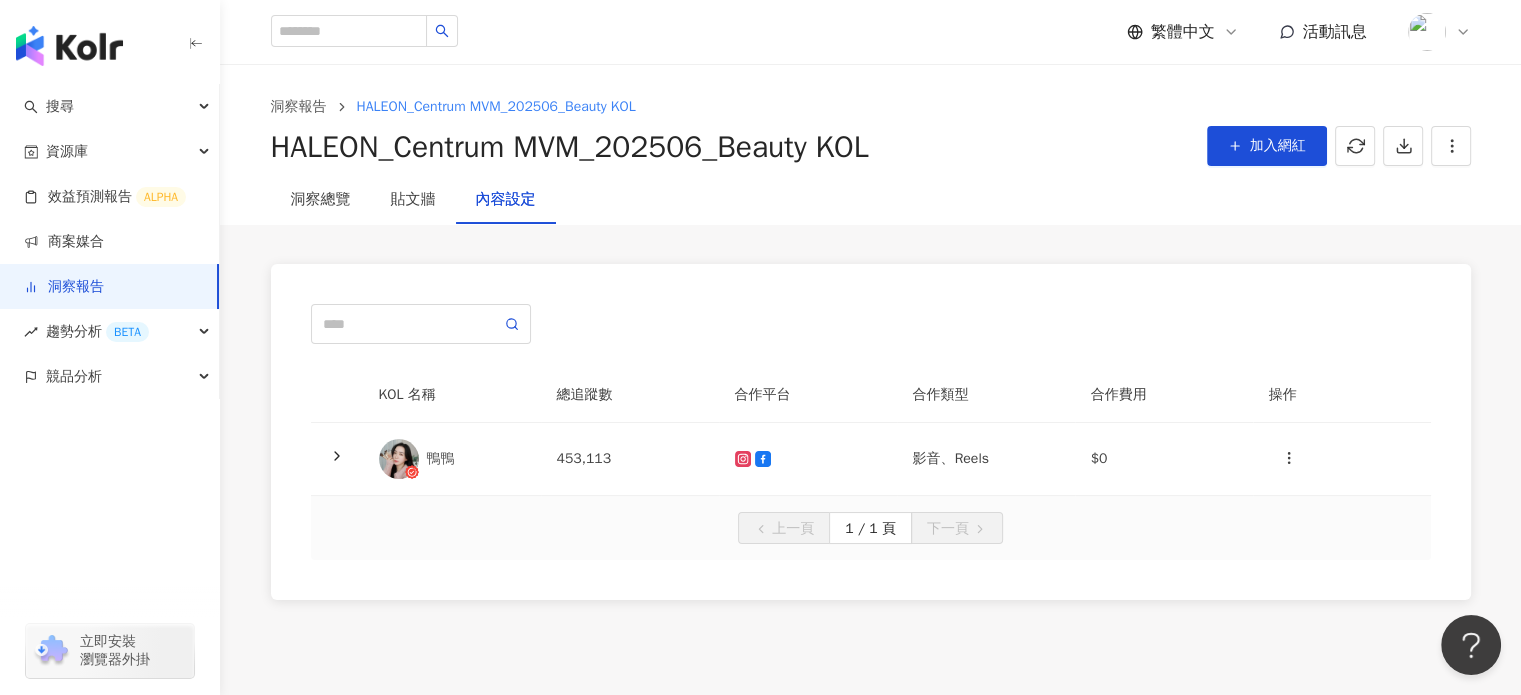 click on "內容設定" at bounding box center (506, 200) 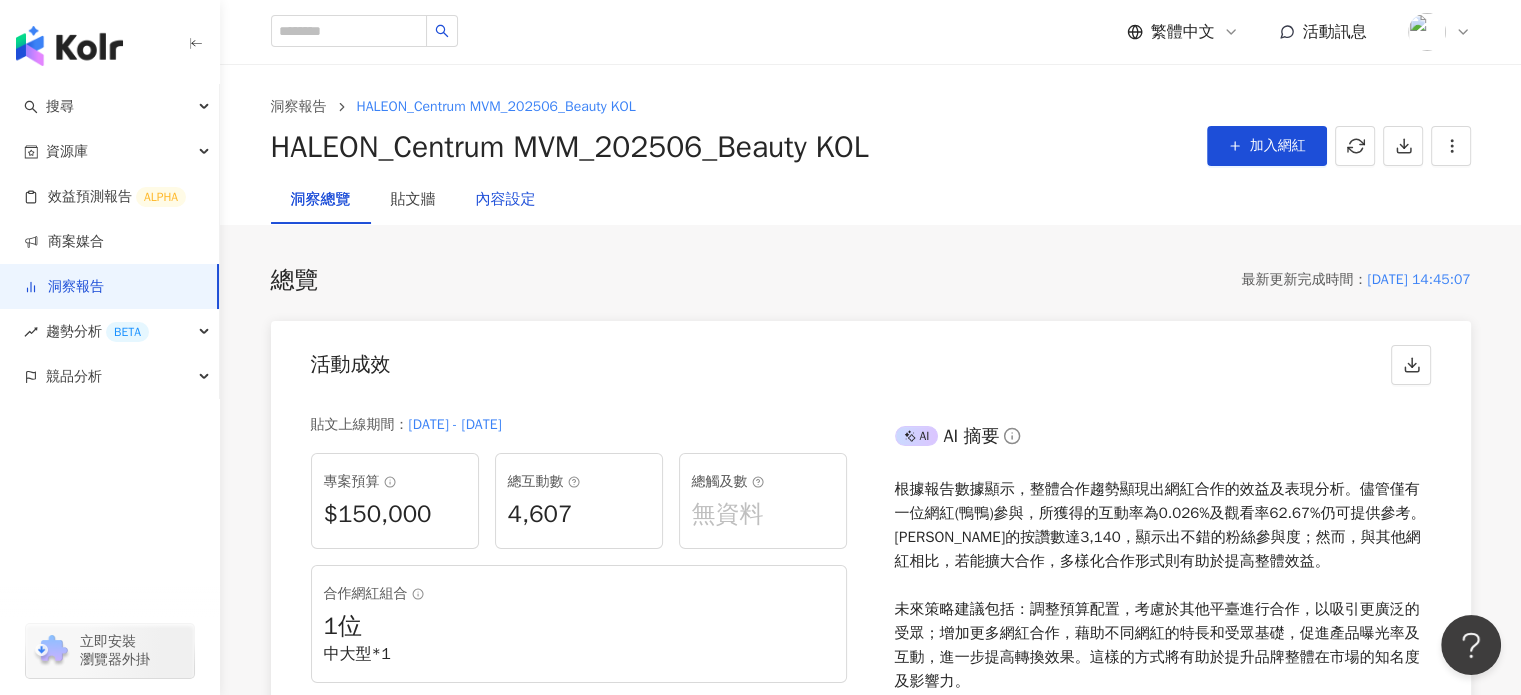 click on "內容設定" at bounding box center (506, 200) 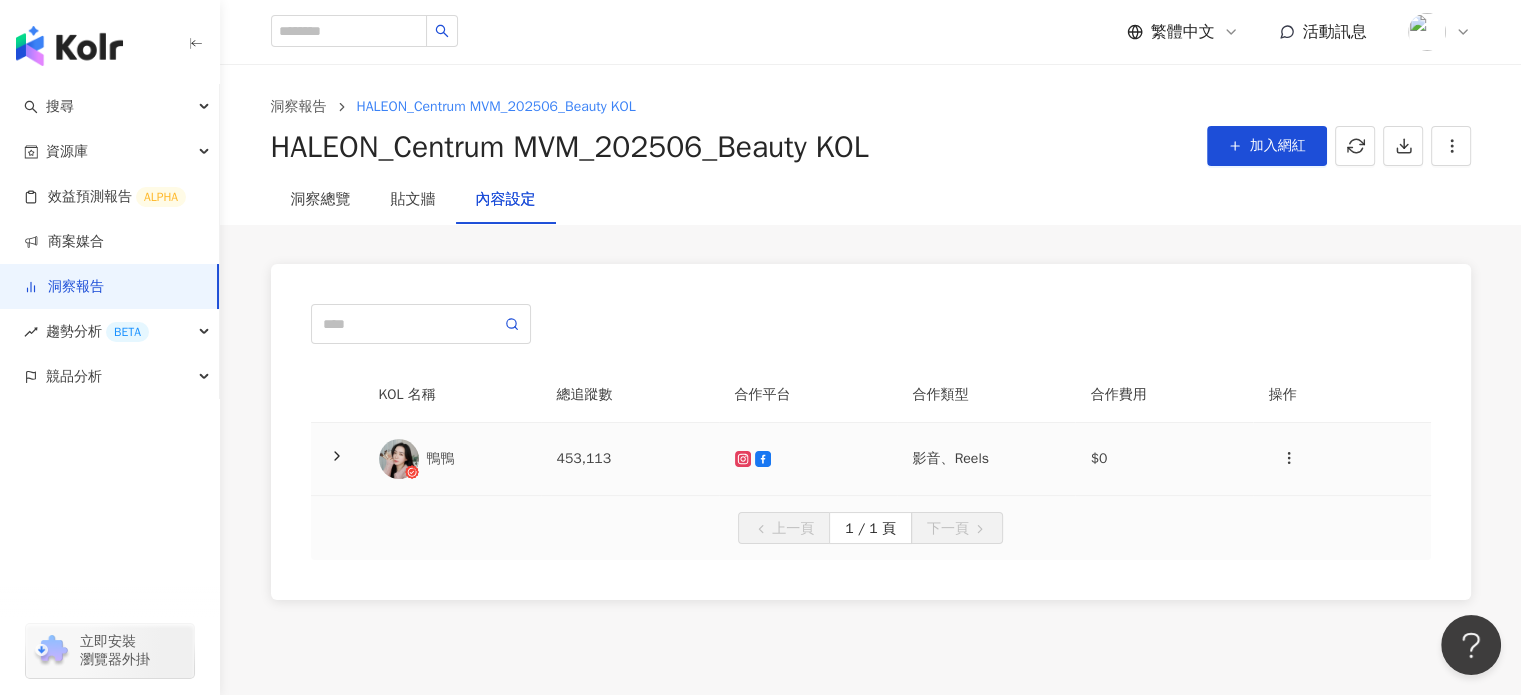 click on "鴨鴨" at bounding box center [452, 459] 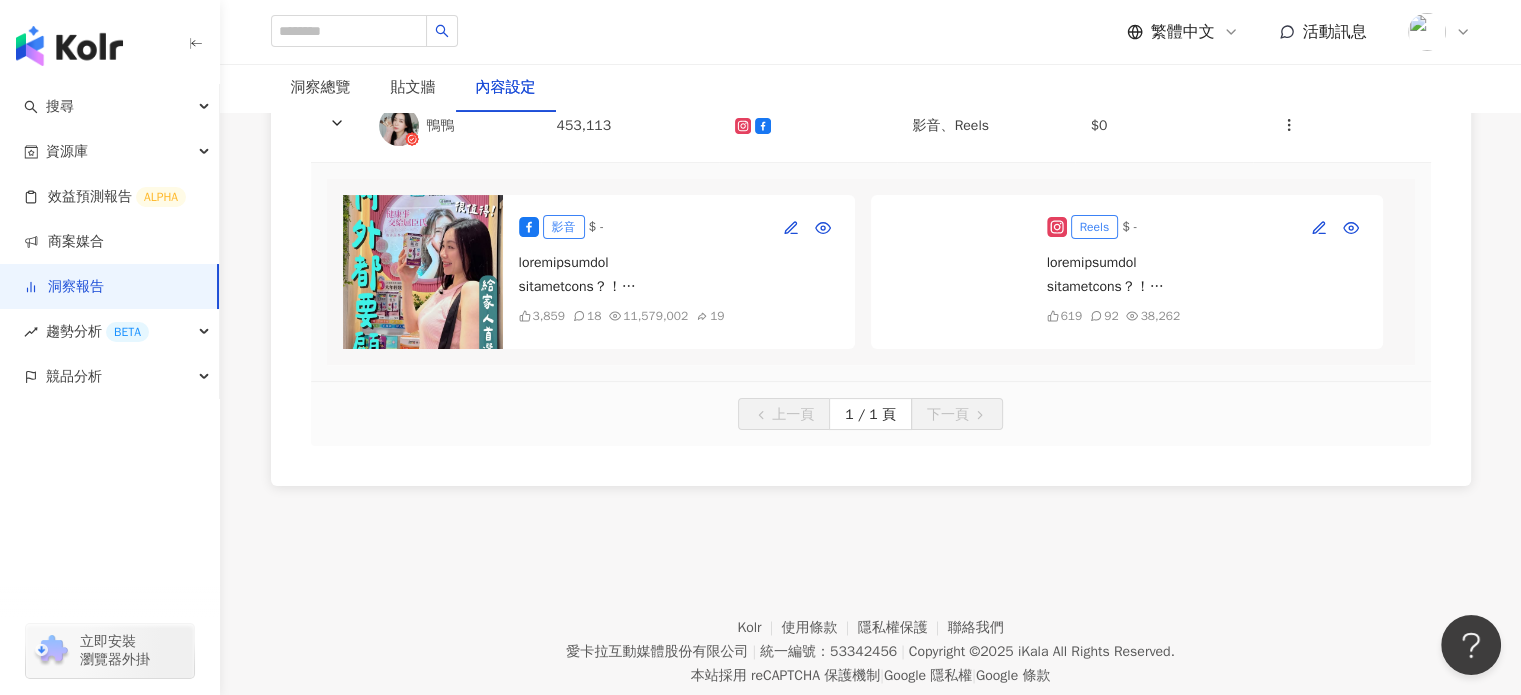 scroll, scrollTop: 299, scrollLeft: 0, axis: vertical 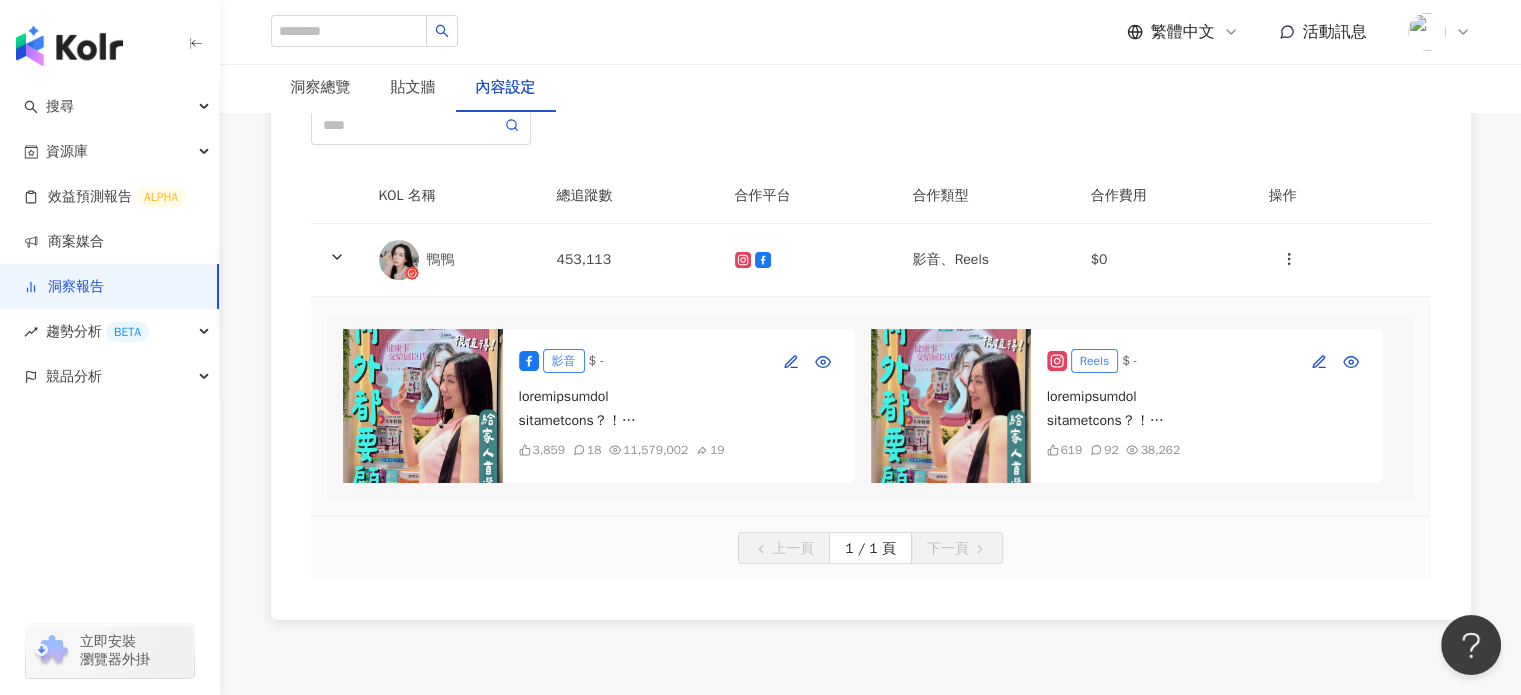 click at bounding box center [1207, 409] 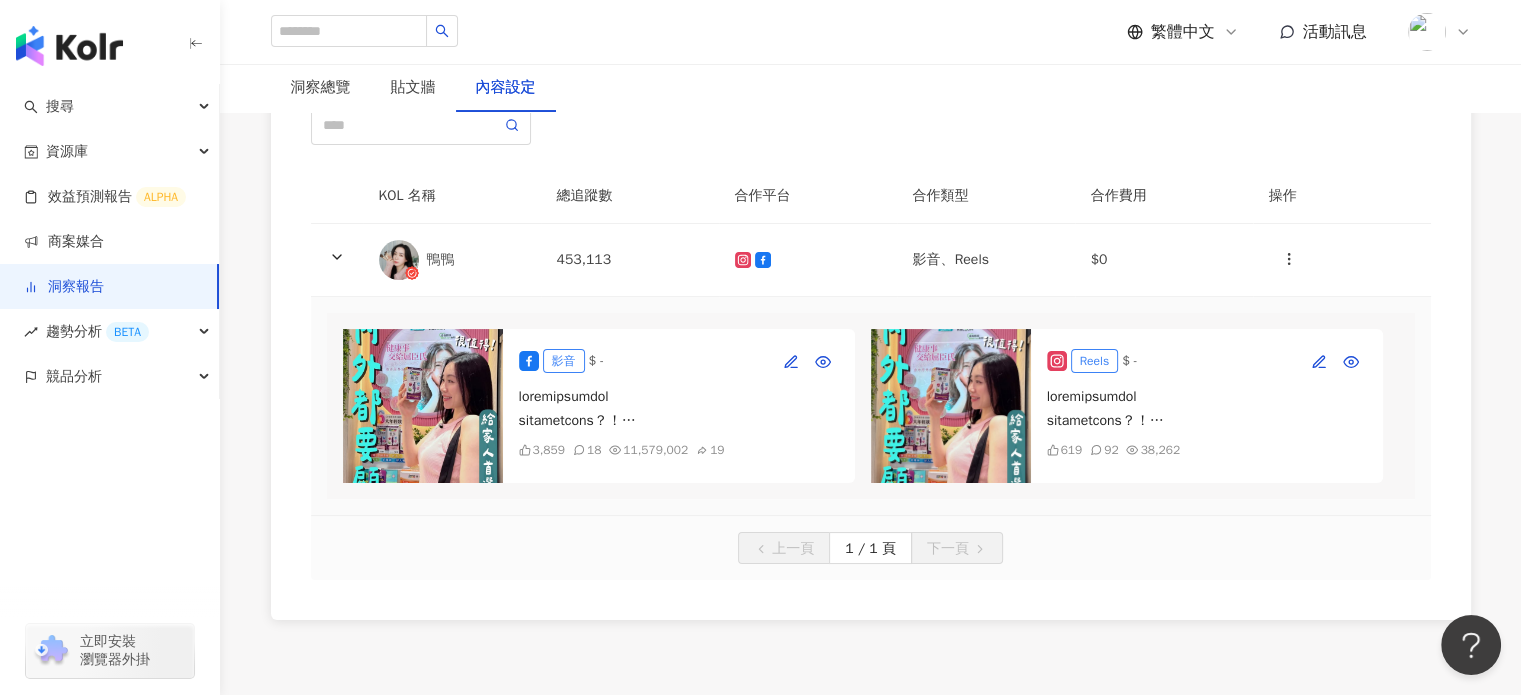 click at bounding box center [1207, 409] 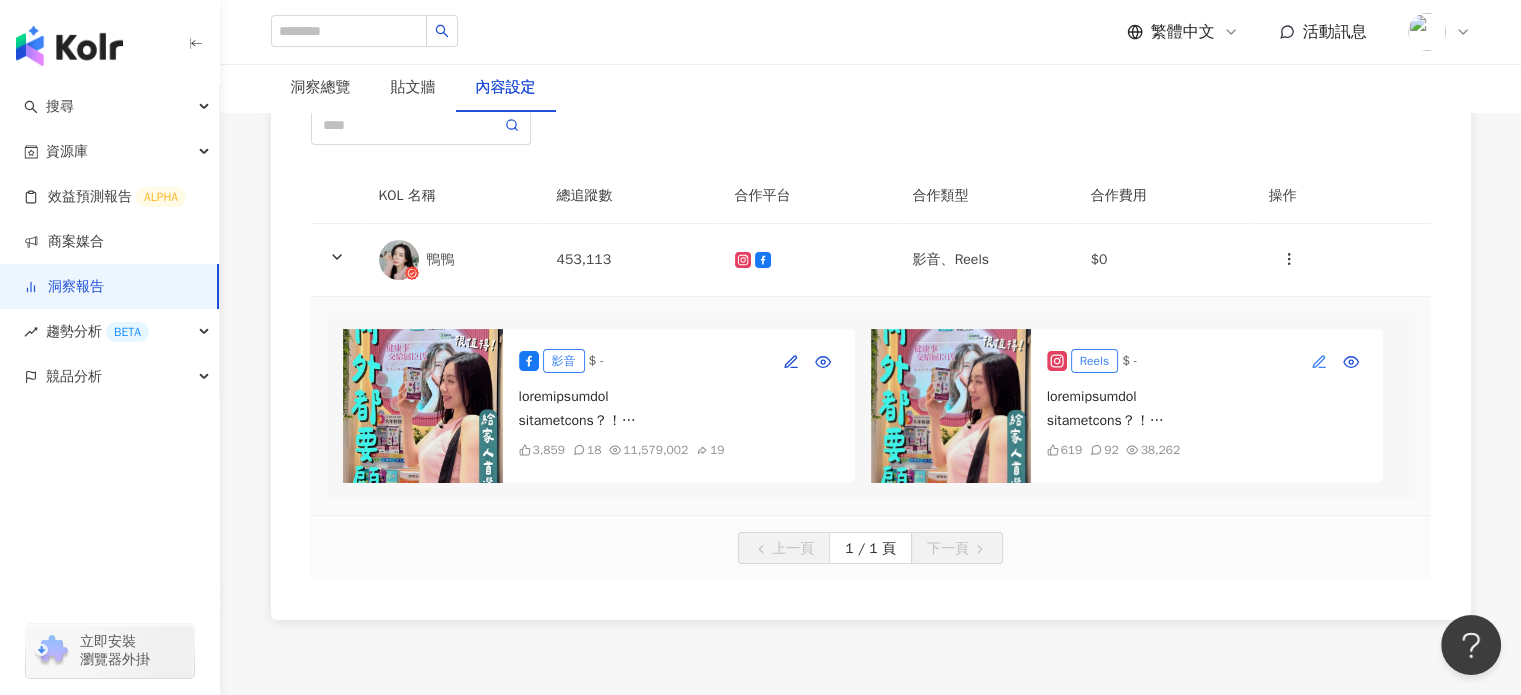 click at bounding box center [1319, 361] 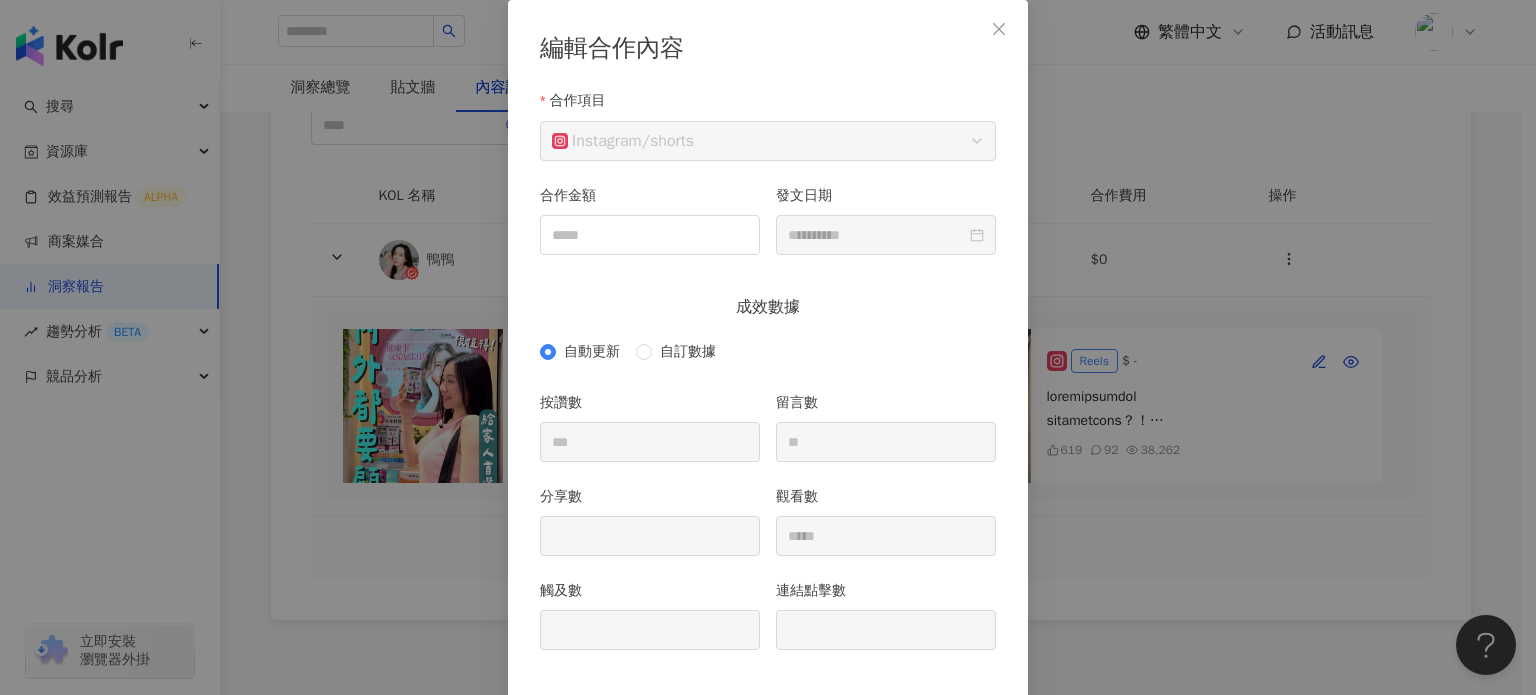 scroll, scrollTop: 188, scrollLeft: 0, axis: vertical 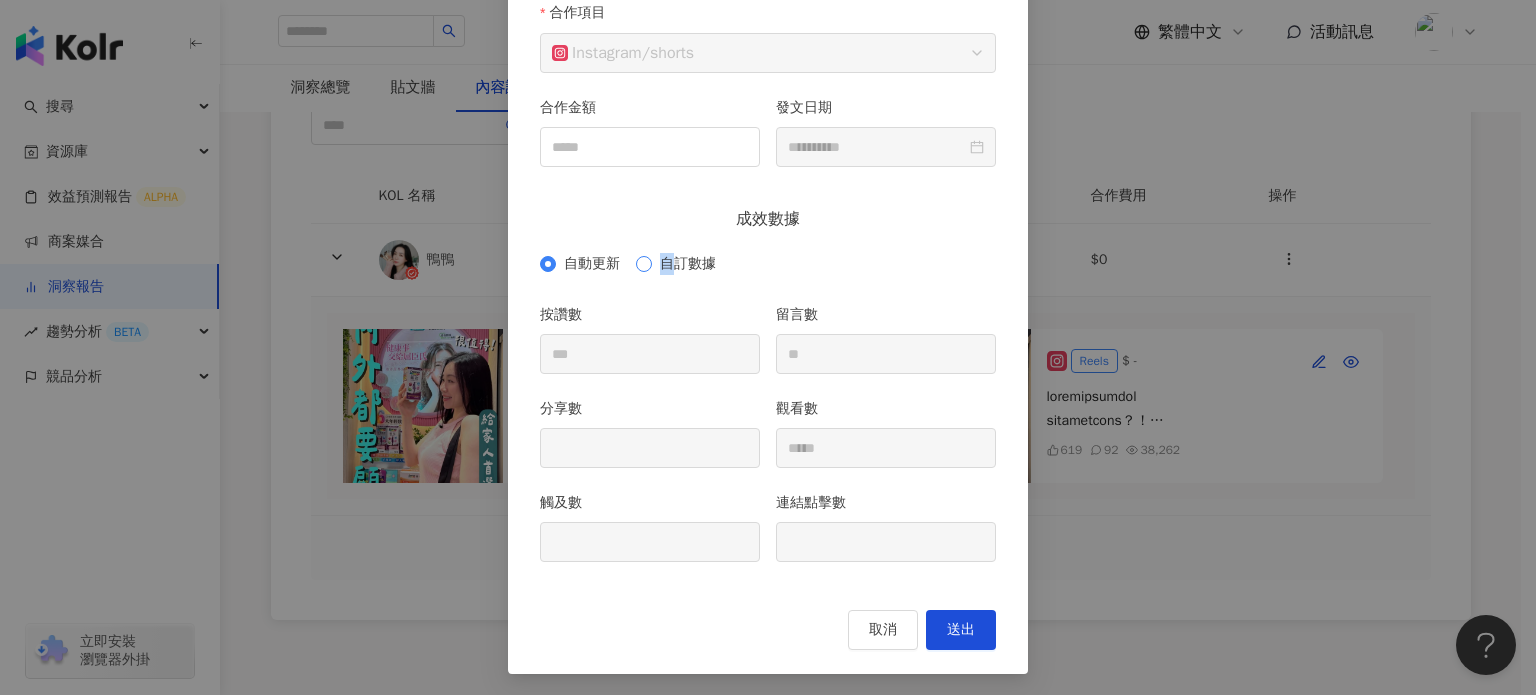 click on "自訂數據" at bounding box center (688, 264) 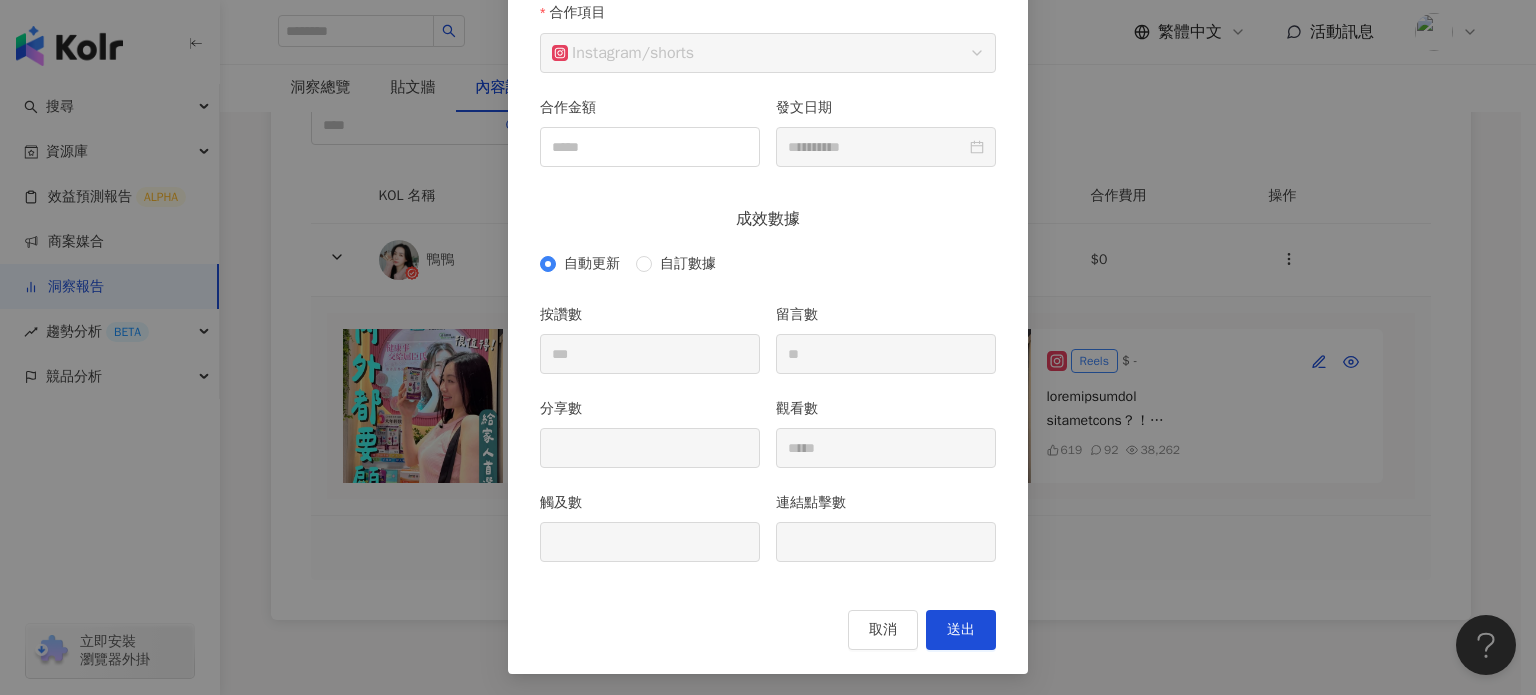 click on "**********" at bounding box center (768, 294) 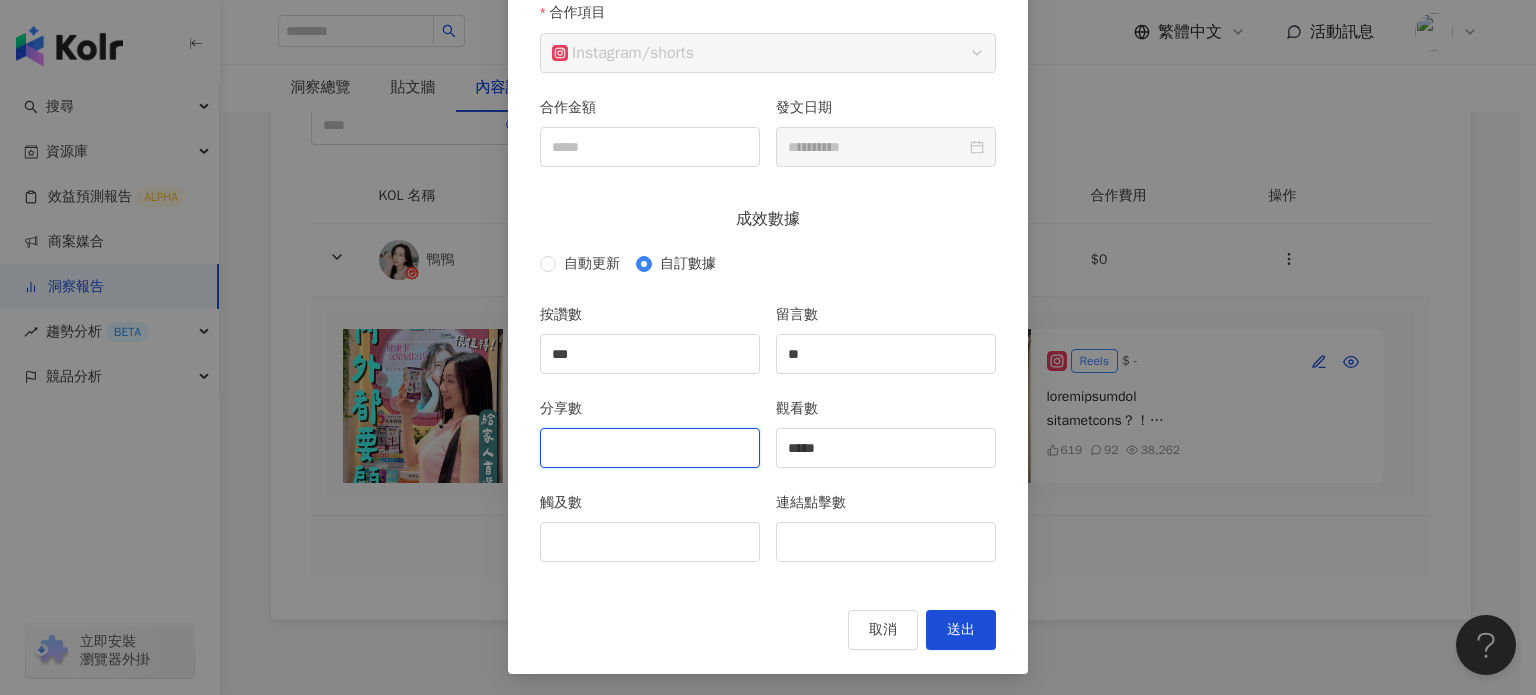 click on "分享數" at bounding box center (650, 448) 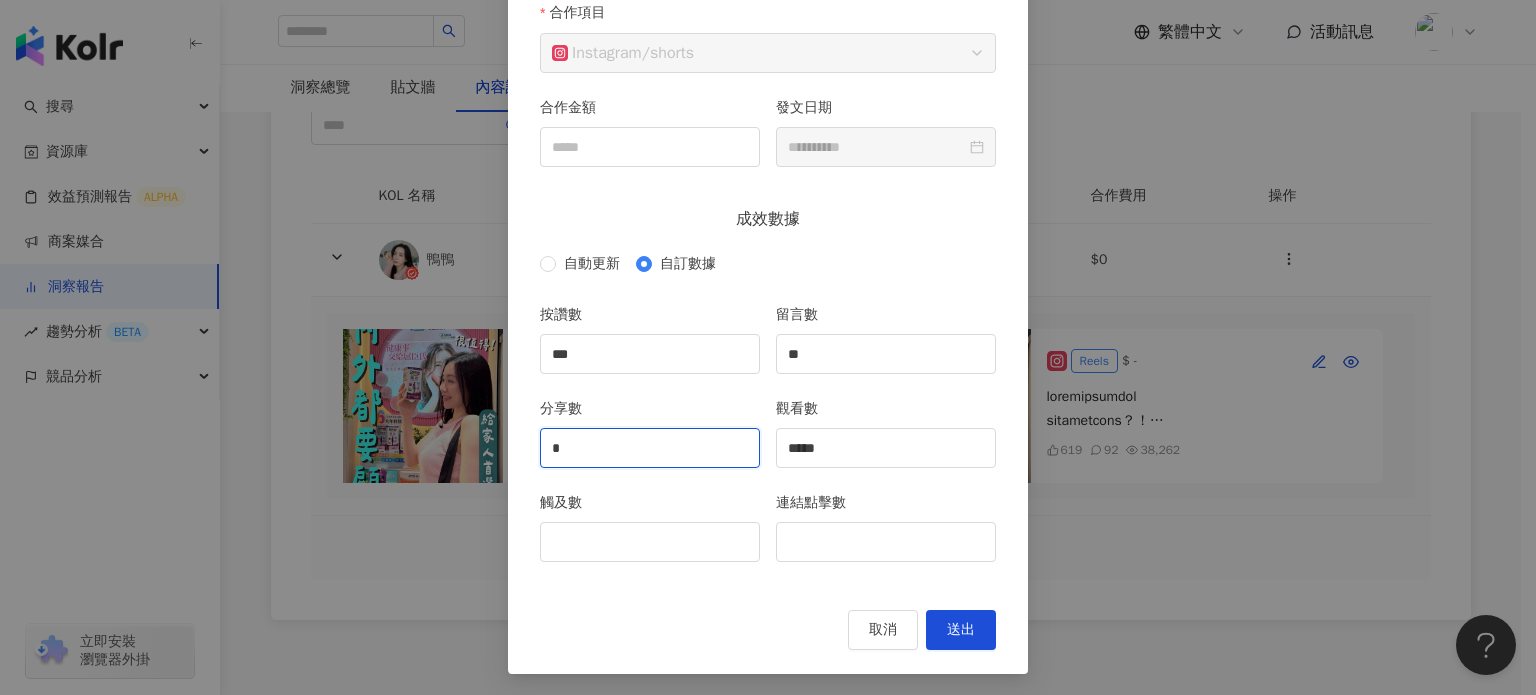 type on "*" 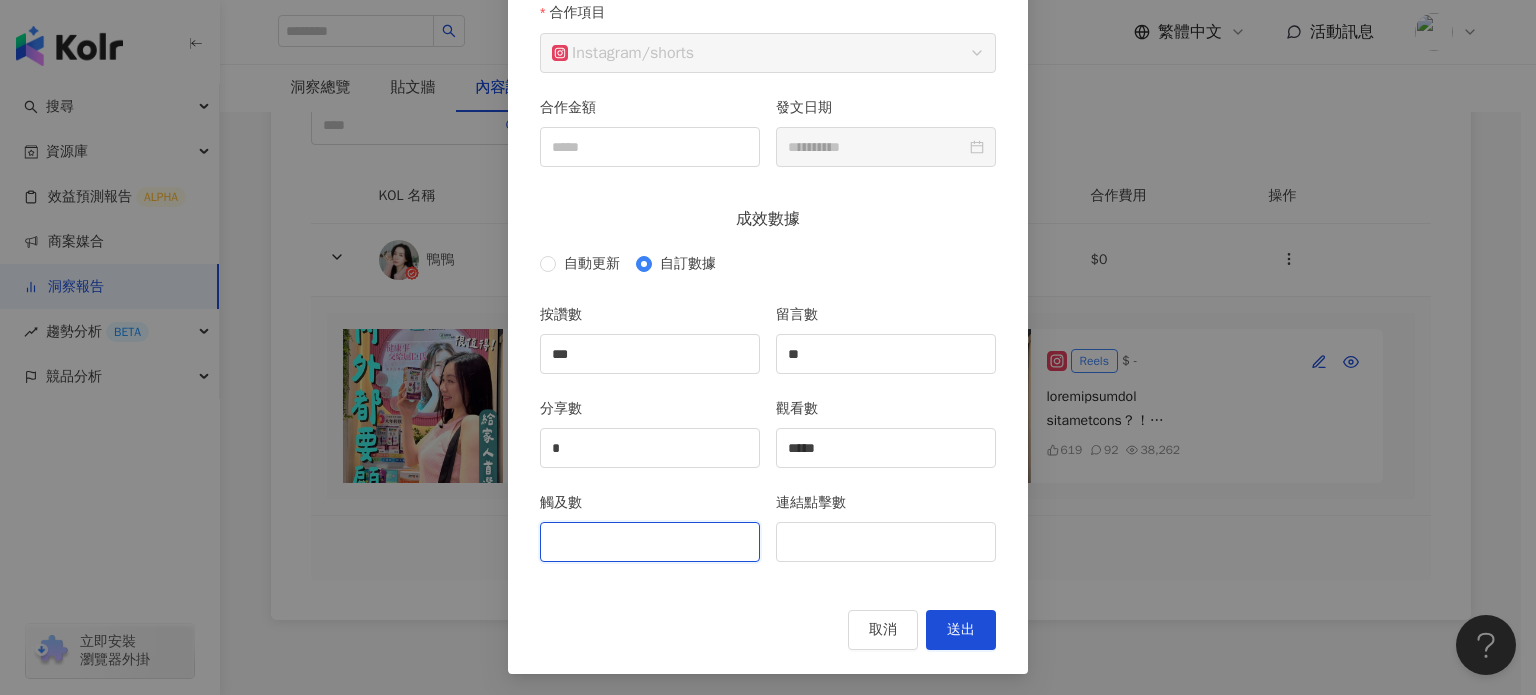 drag, startPoint x: 626, startPoint y: 524, endPoint x: 759, endPoint y: 485, distance: 138.60014 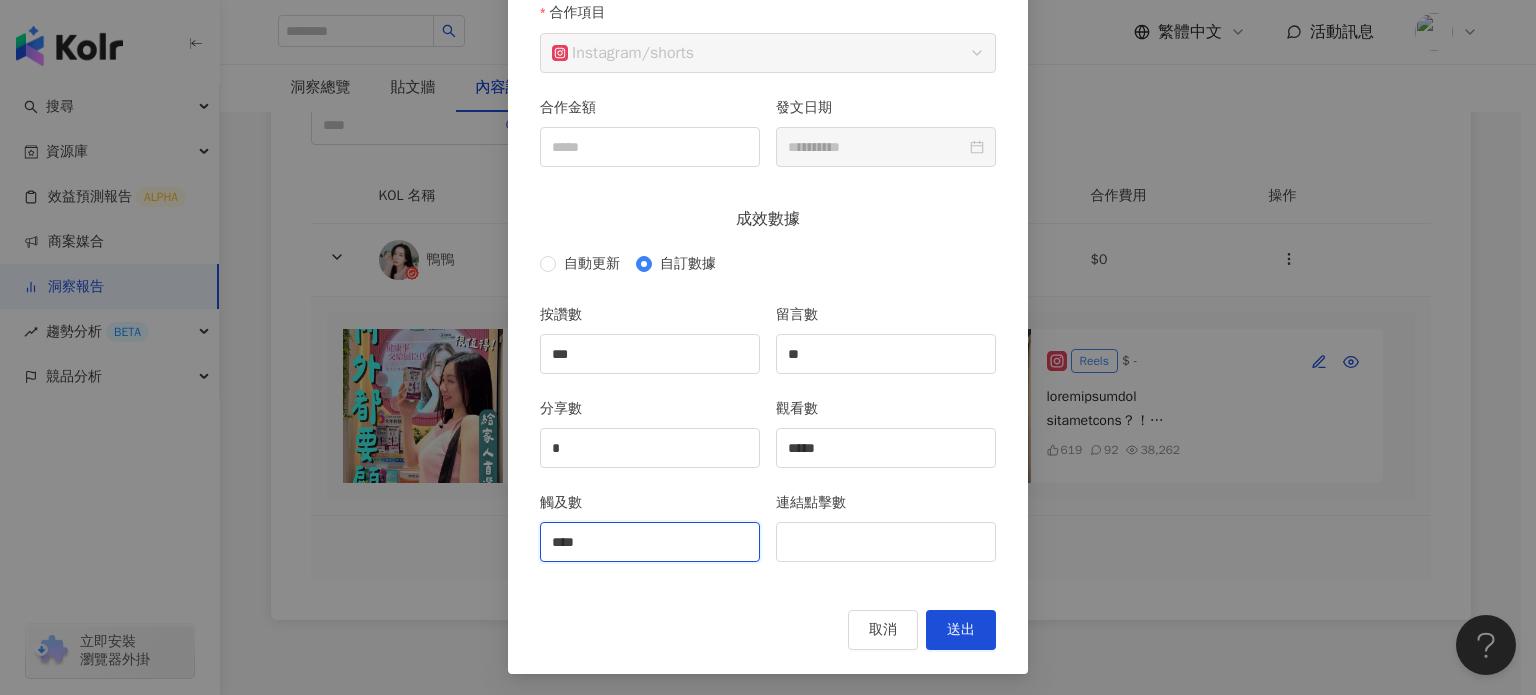 type on "****" 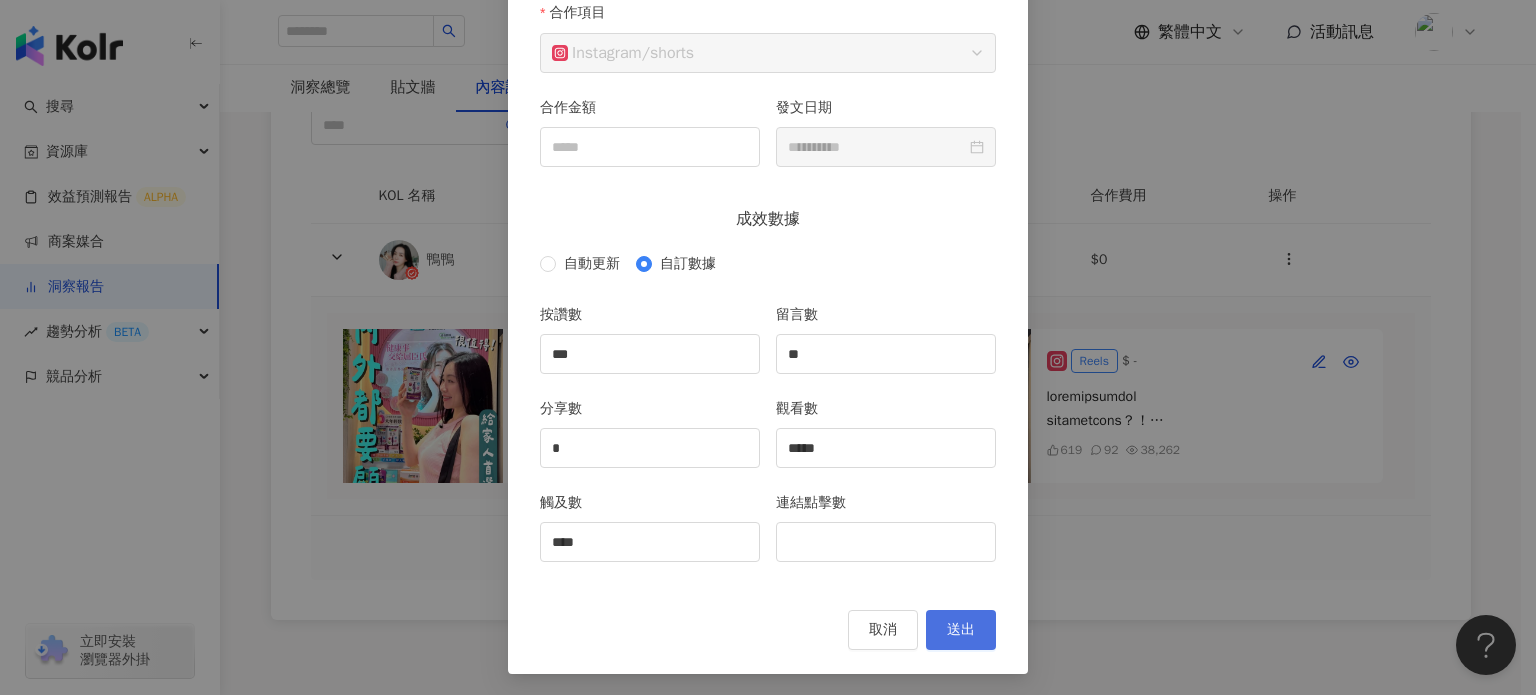 click on "送出" at bounding box center [961, 630] 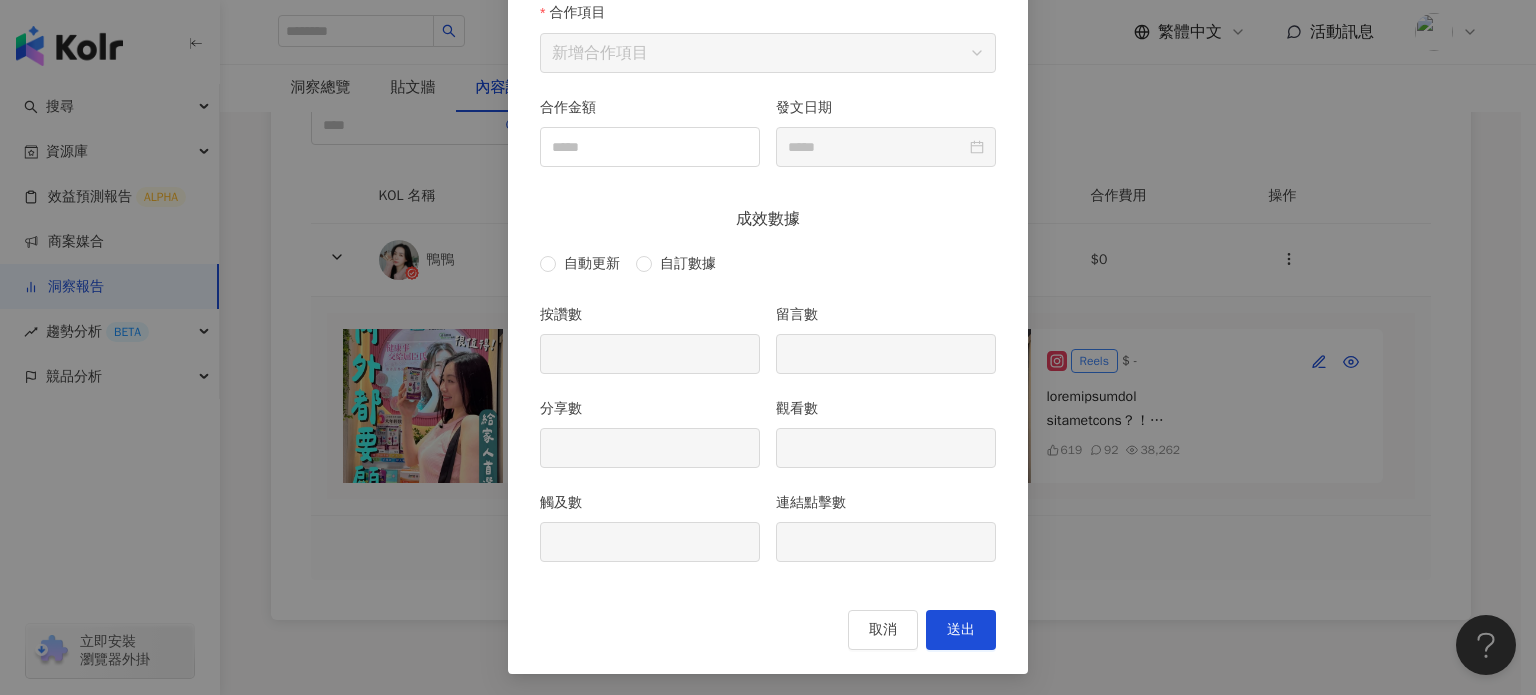 type on "***" 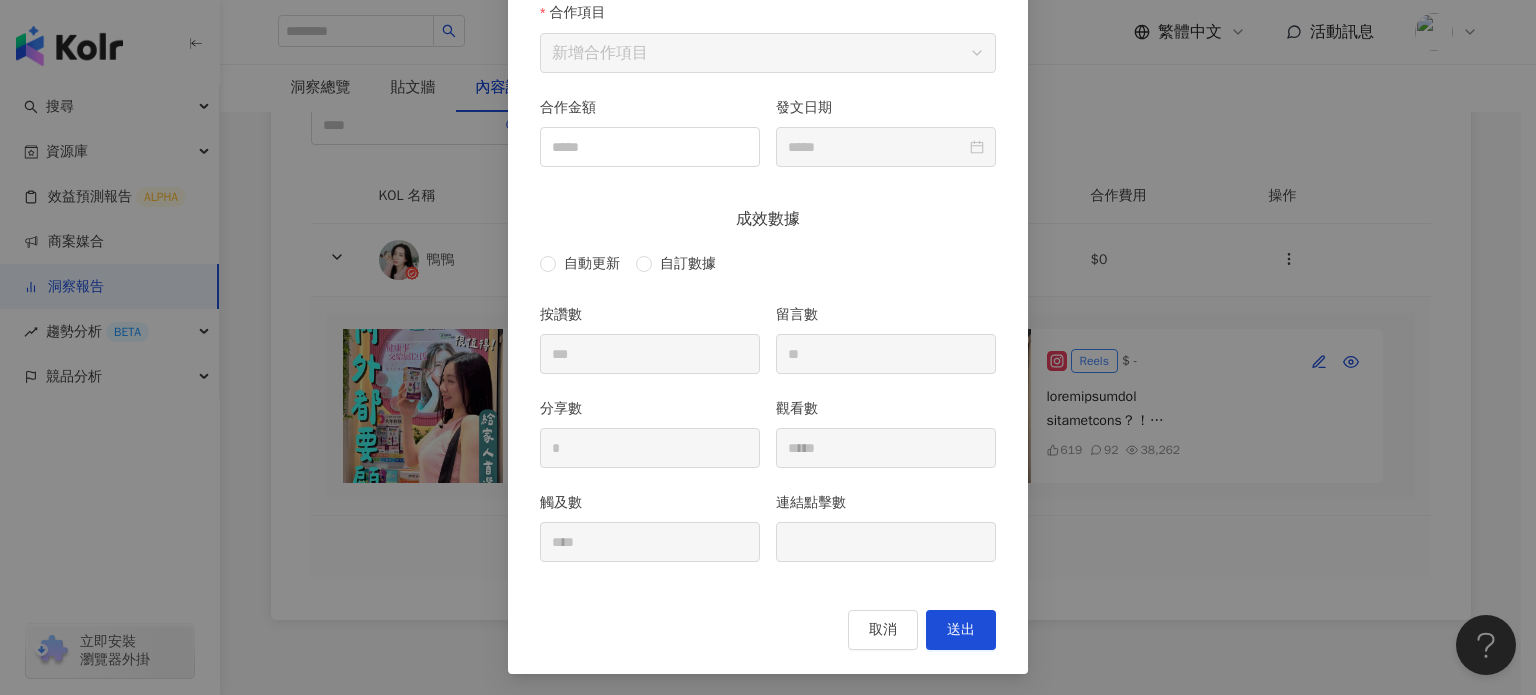type on "**********" 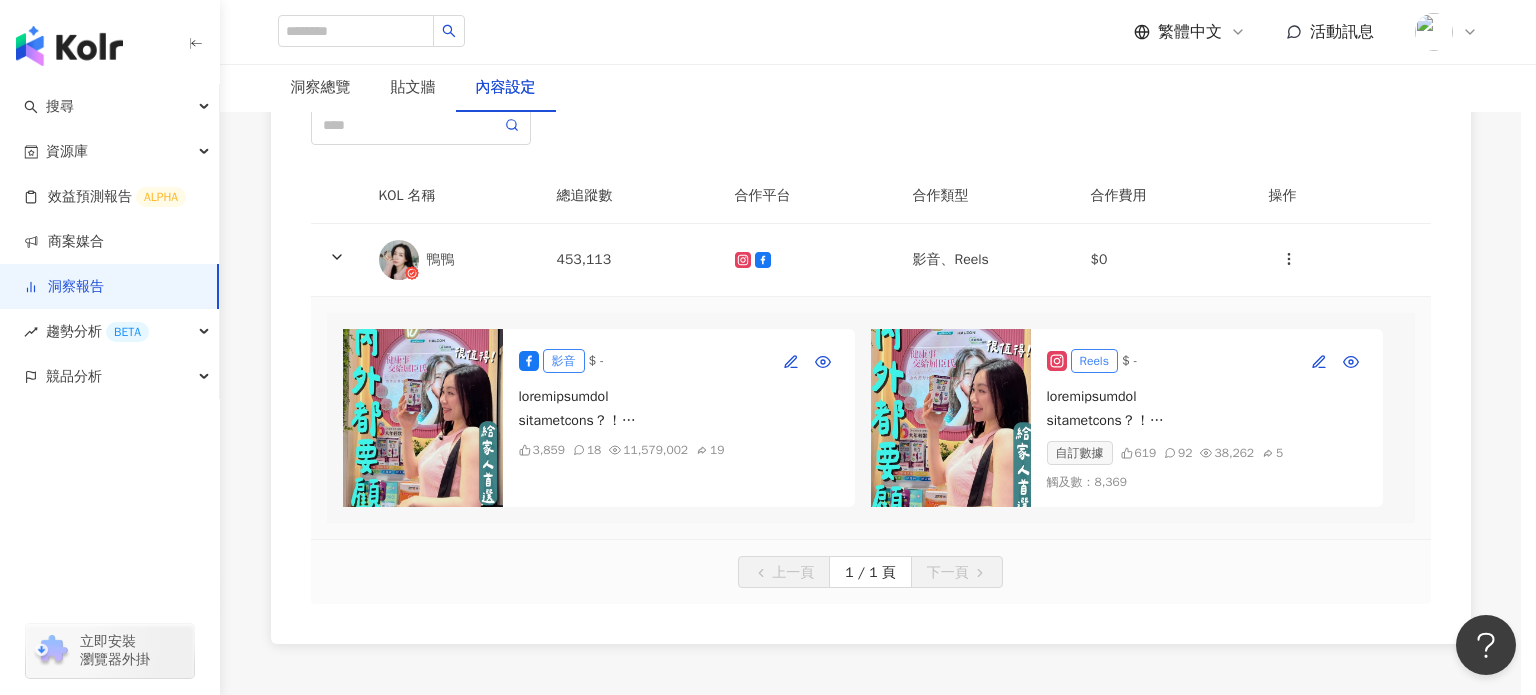 scroll, scrollTop: 0, scrollLeft: 0, axis: both 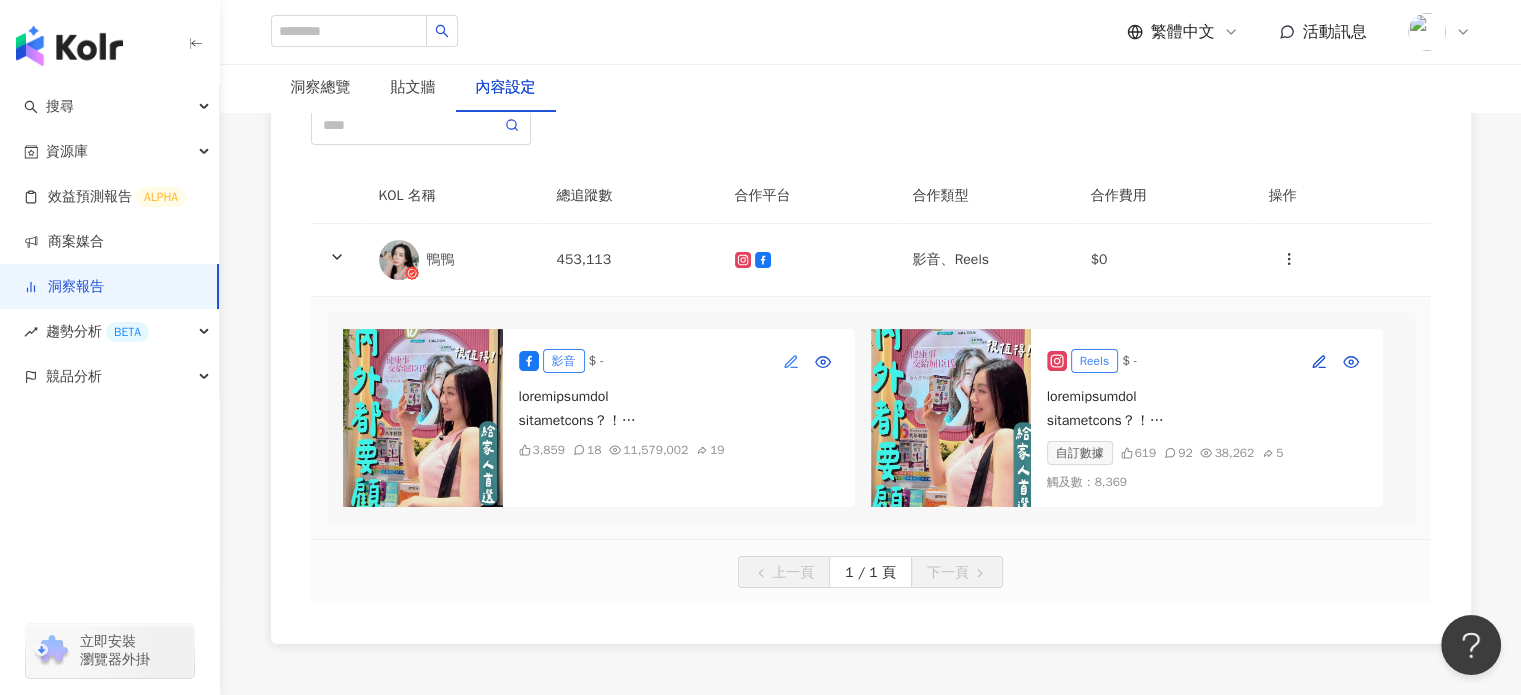 click 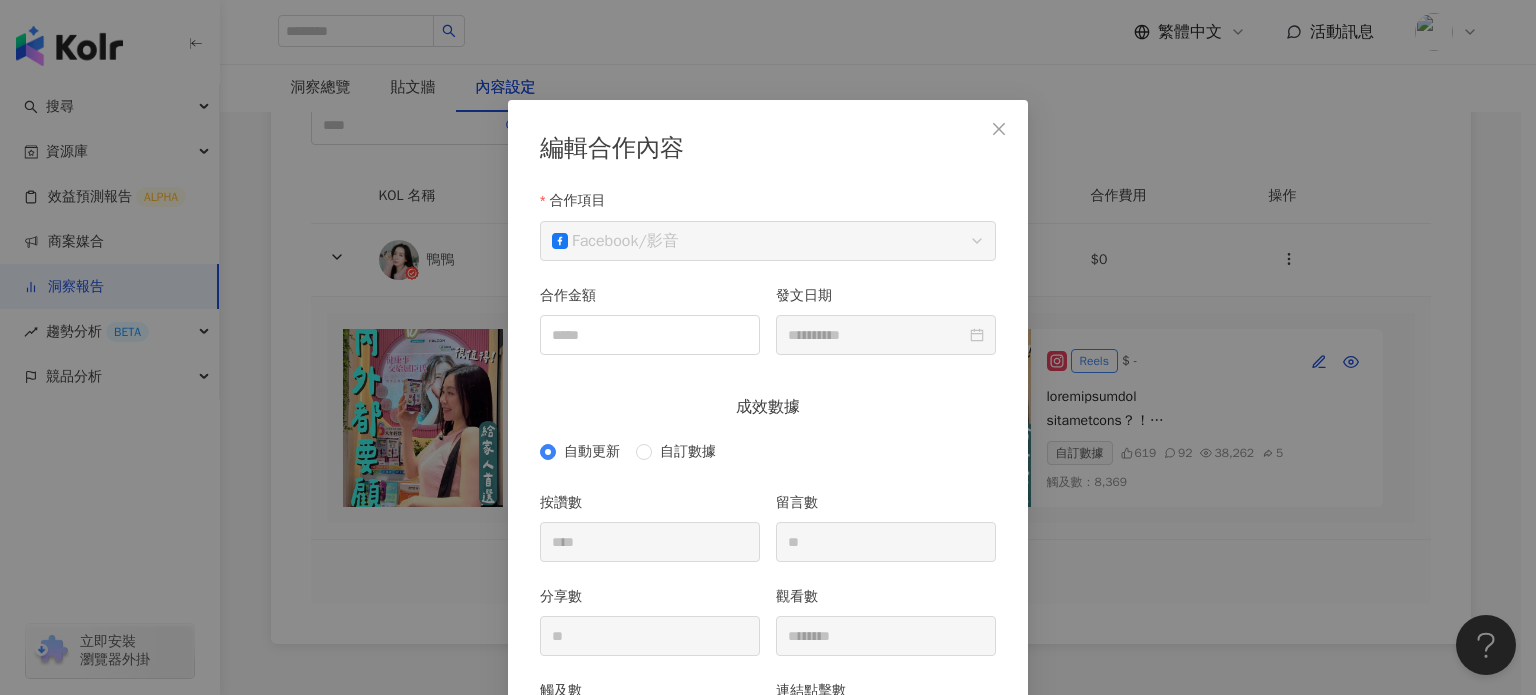scroll, scrollTop: 100, scrollLeft: 0, axis: vertical 